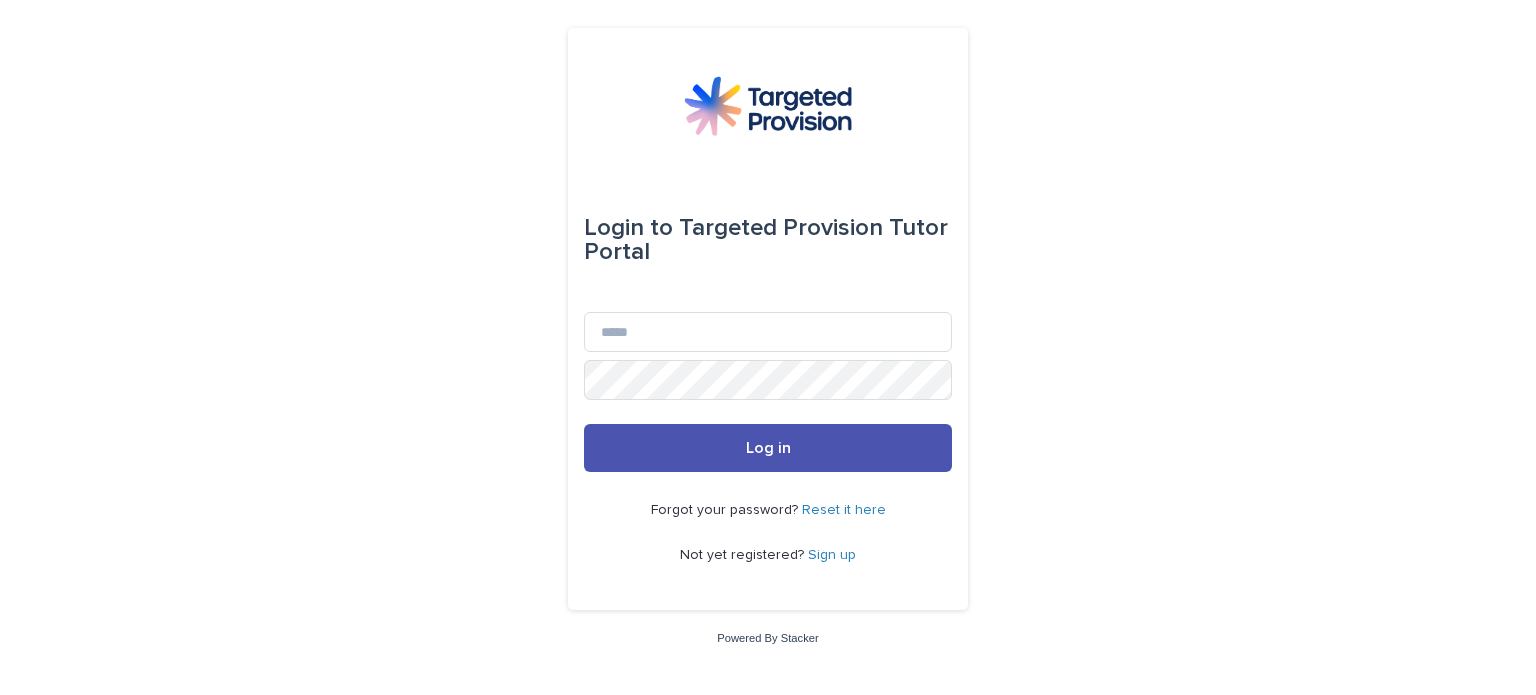 scroll, scrollTop: 0, scrollLeft: 0, axis: both 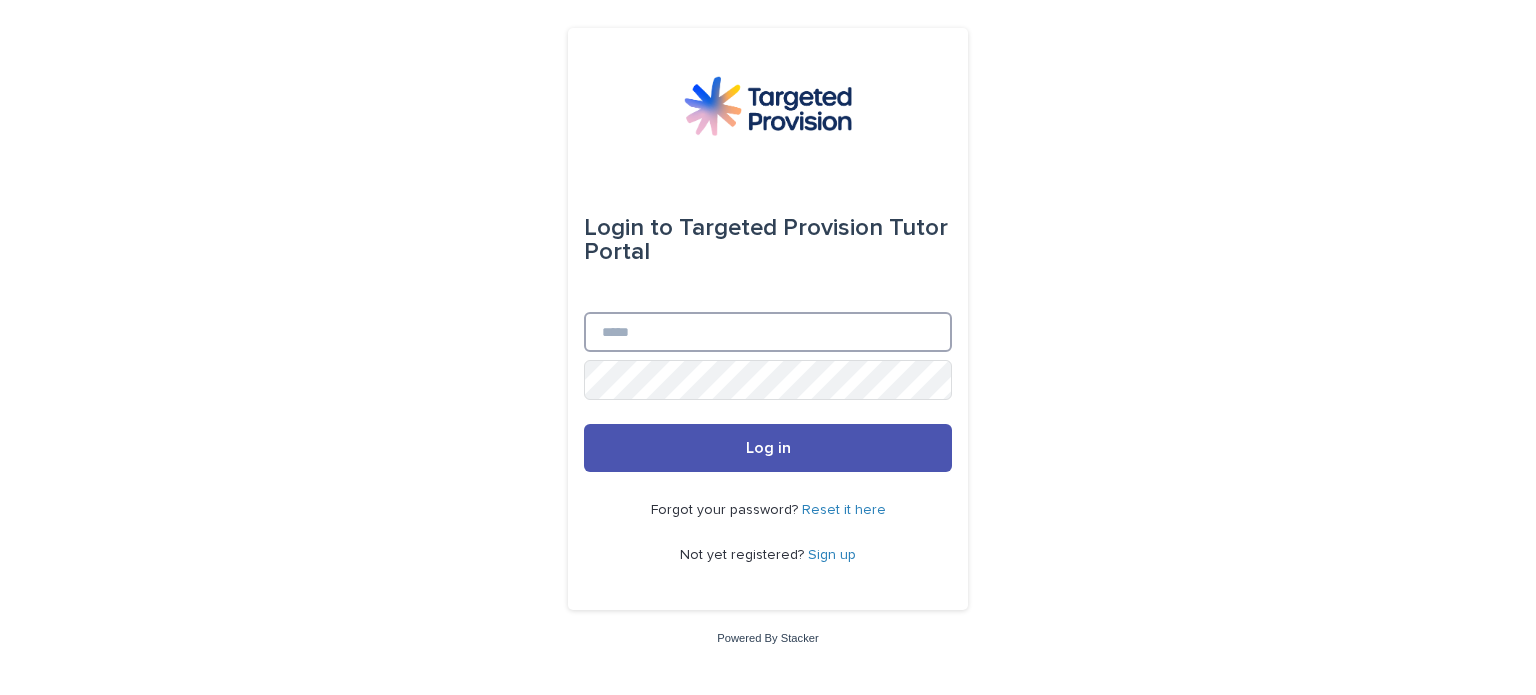 click on "Email" at bounding box center (768, 332) 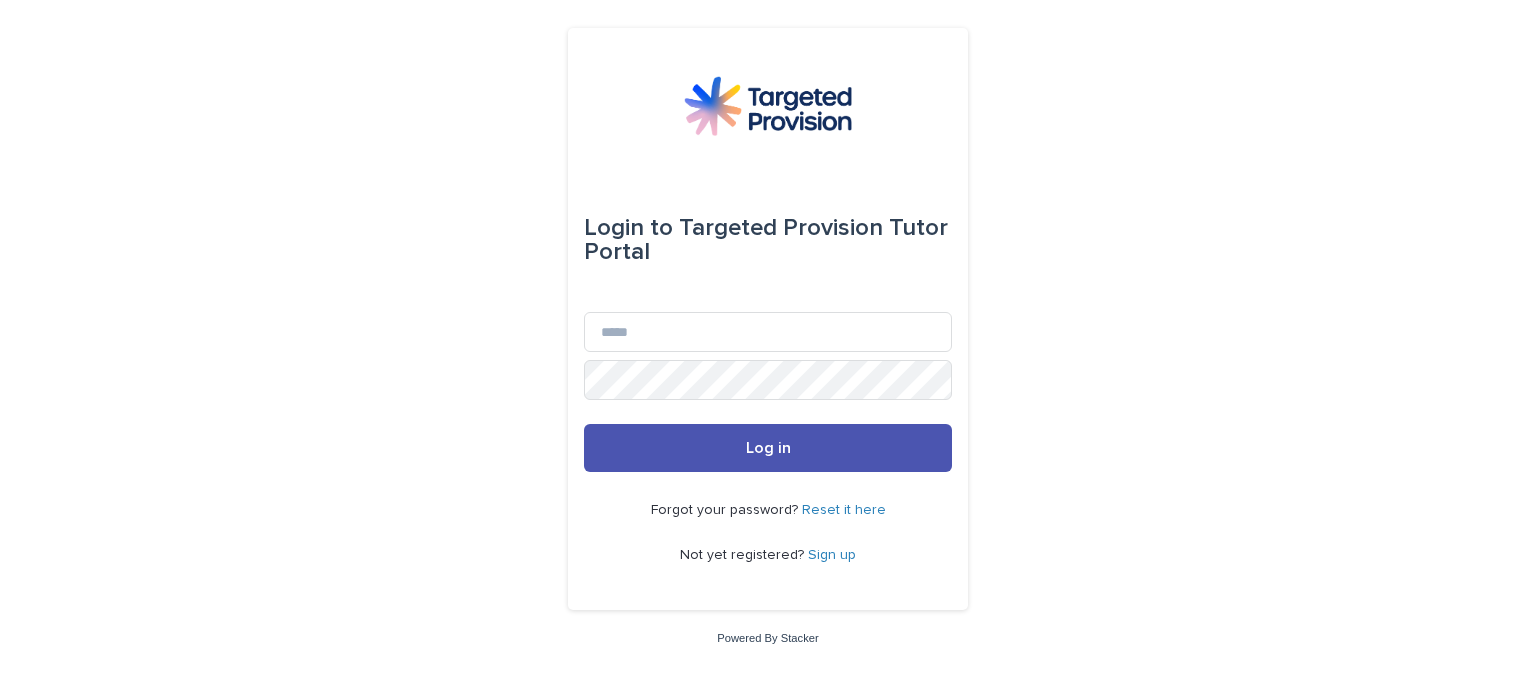 click on "Login to   Targeted Provision Tutor Portal Email Password Log in Forgot your password?   Reset it here Not yet registered?   Sign up Powered By Stacker" at bounding box center (768, 347) 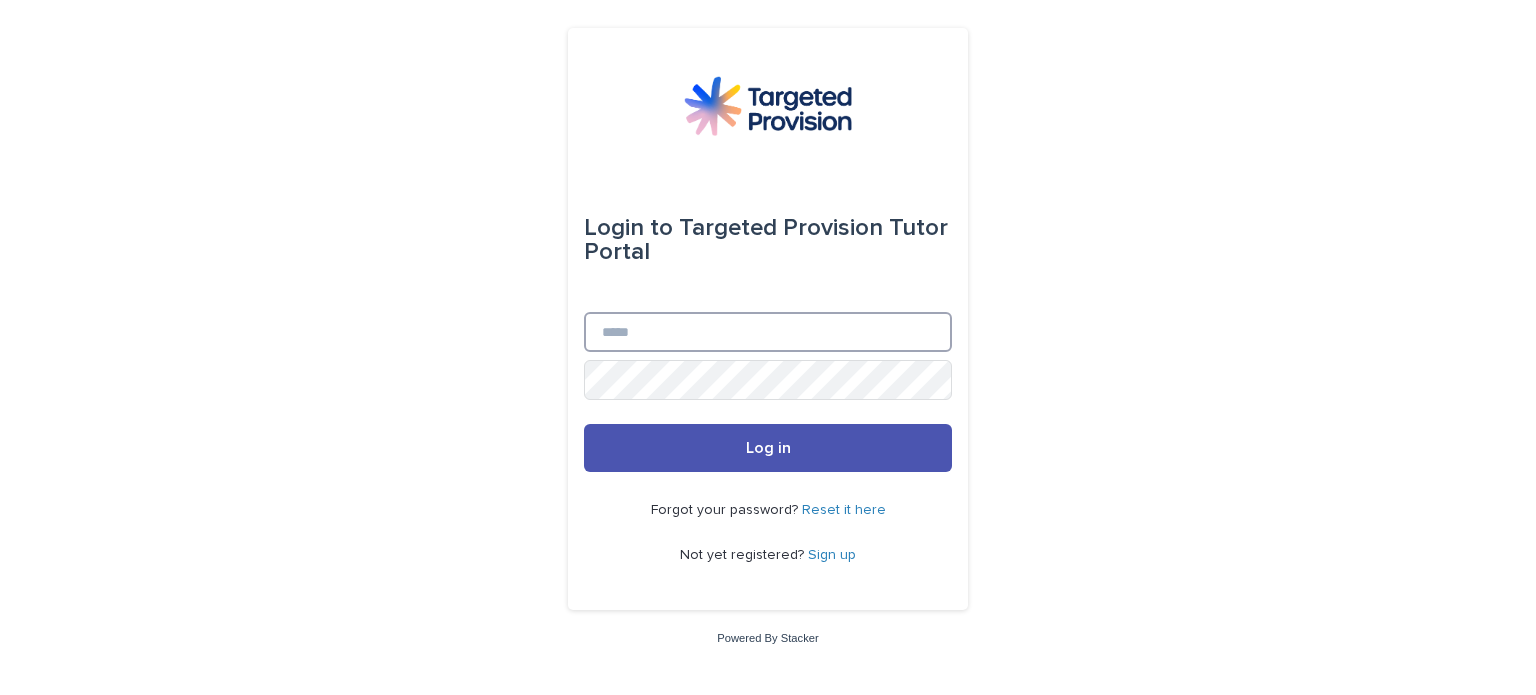 click on "Email" at bounding box center [768, 332] 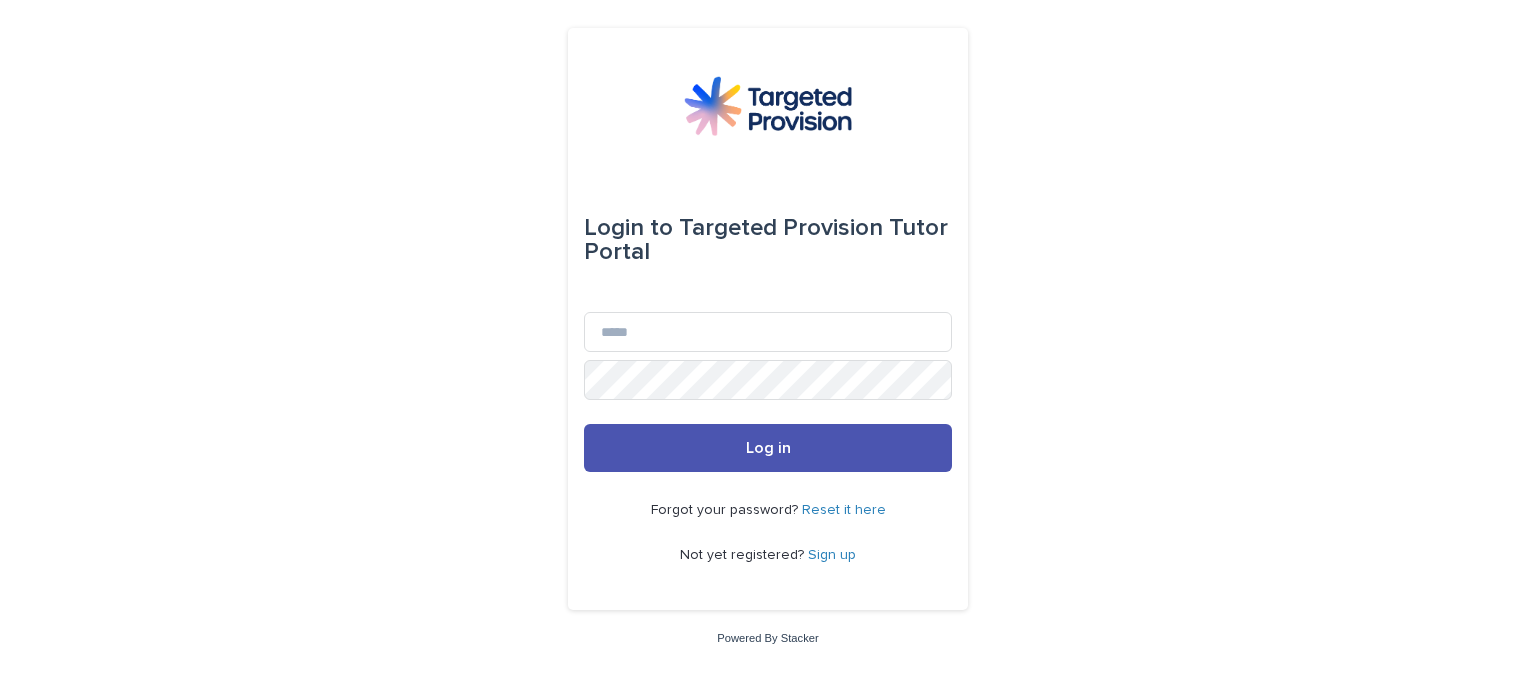 scroll, scrollTop: 0, scrollLeft: 0, axis: both 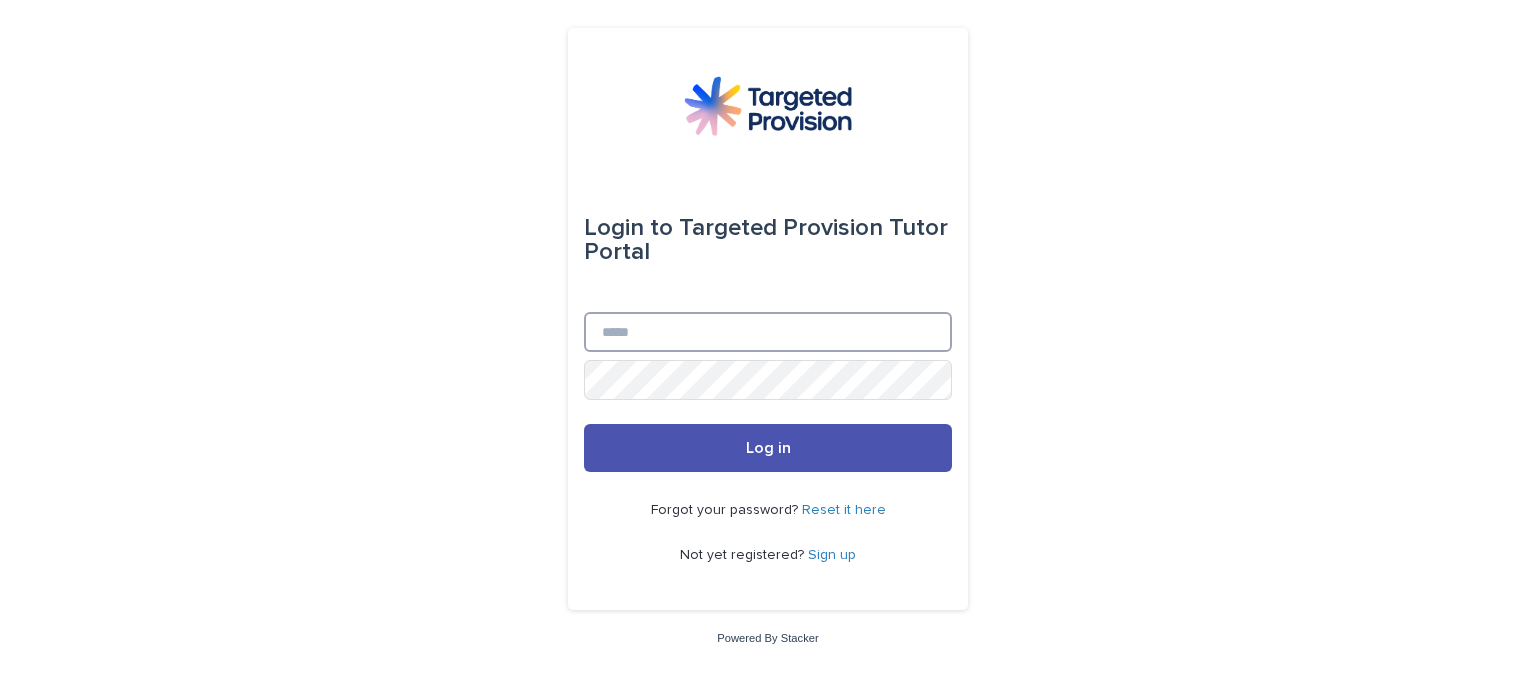 click on "Email" at bounding box center [768, 332] 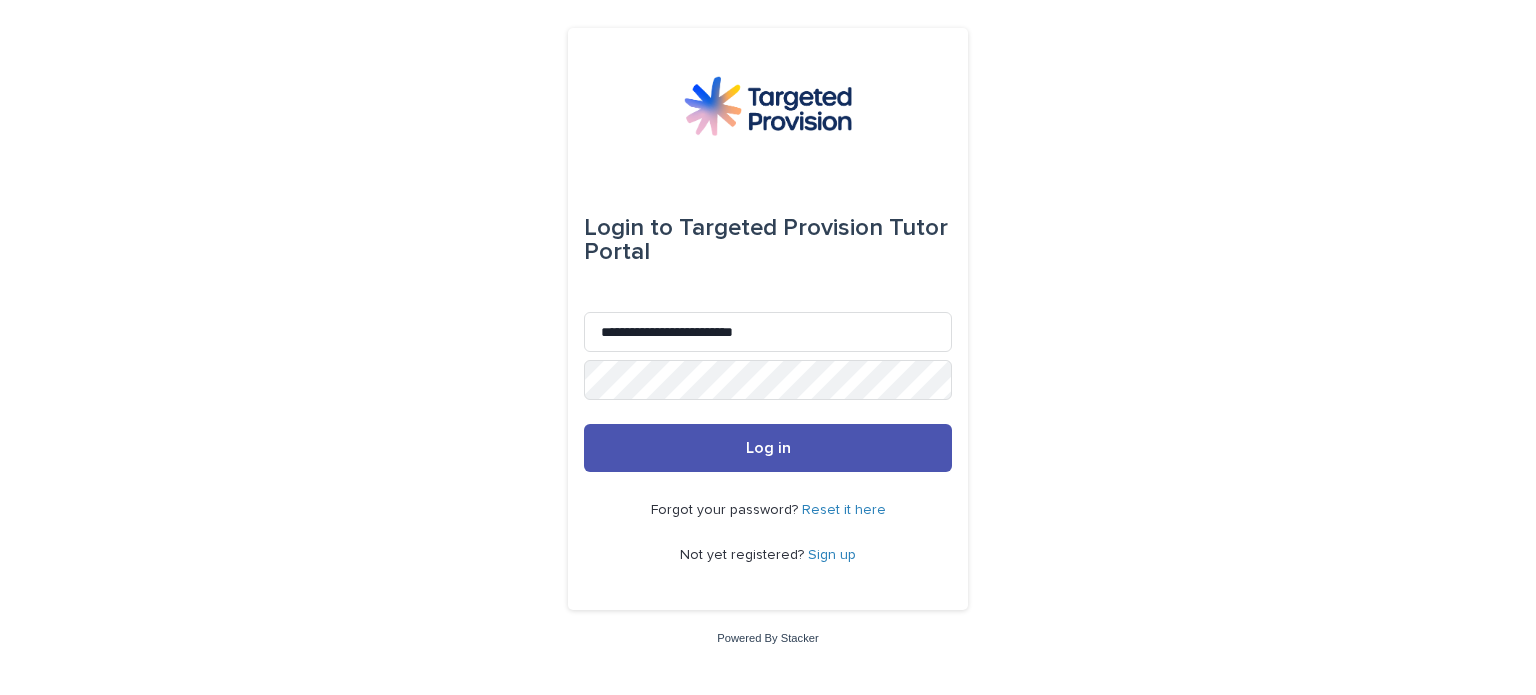 click on "Reset it here" at bounding box center [844, 510] 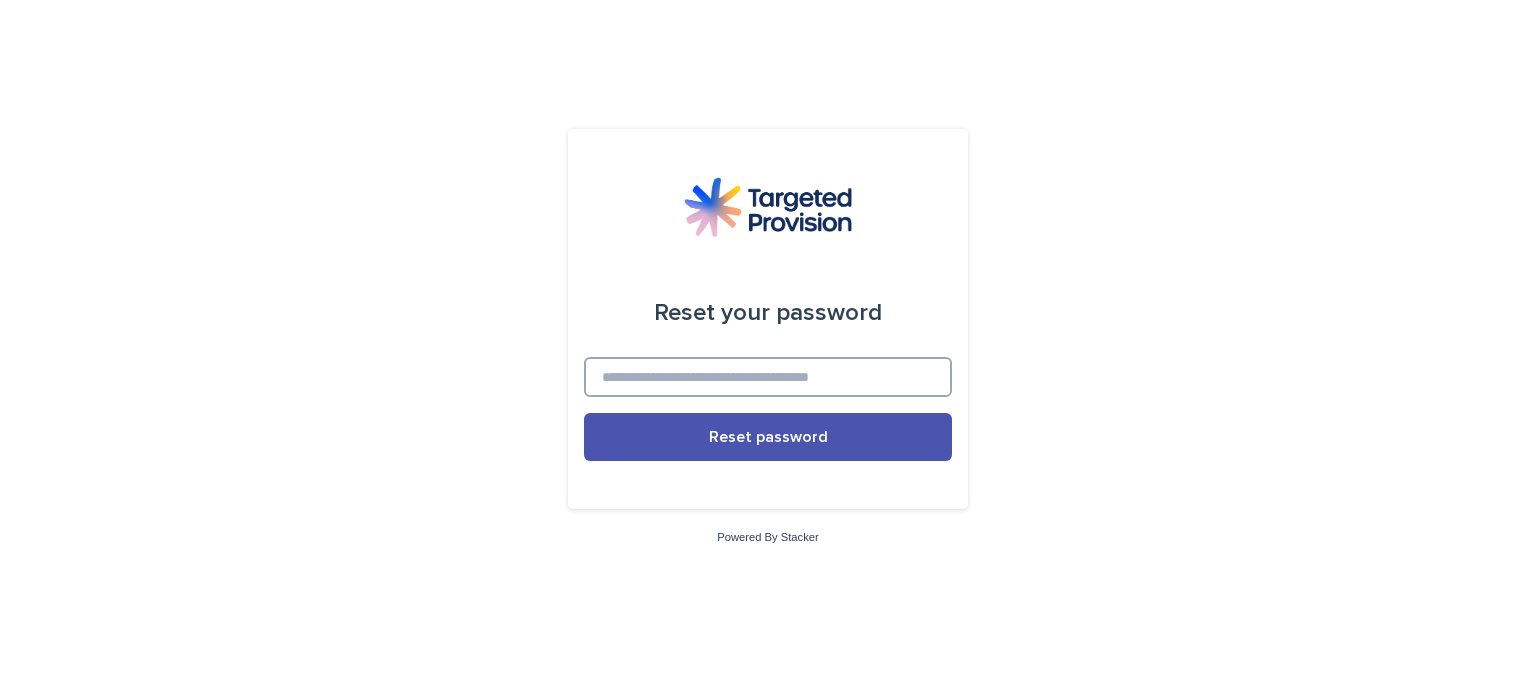 click at bounding box center (768, 377) 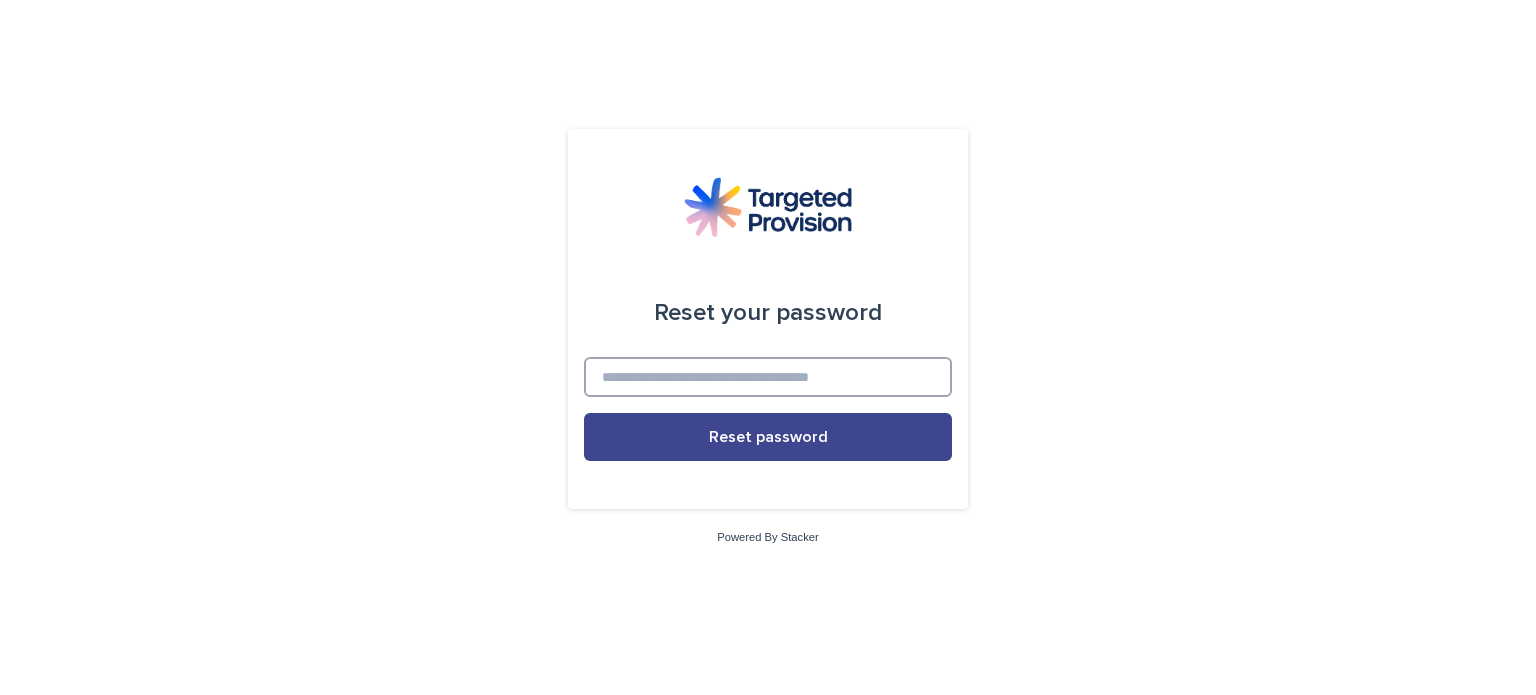 type on "**********" 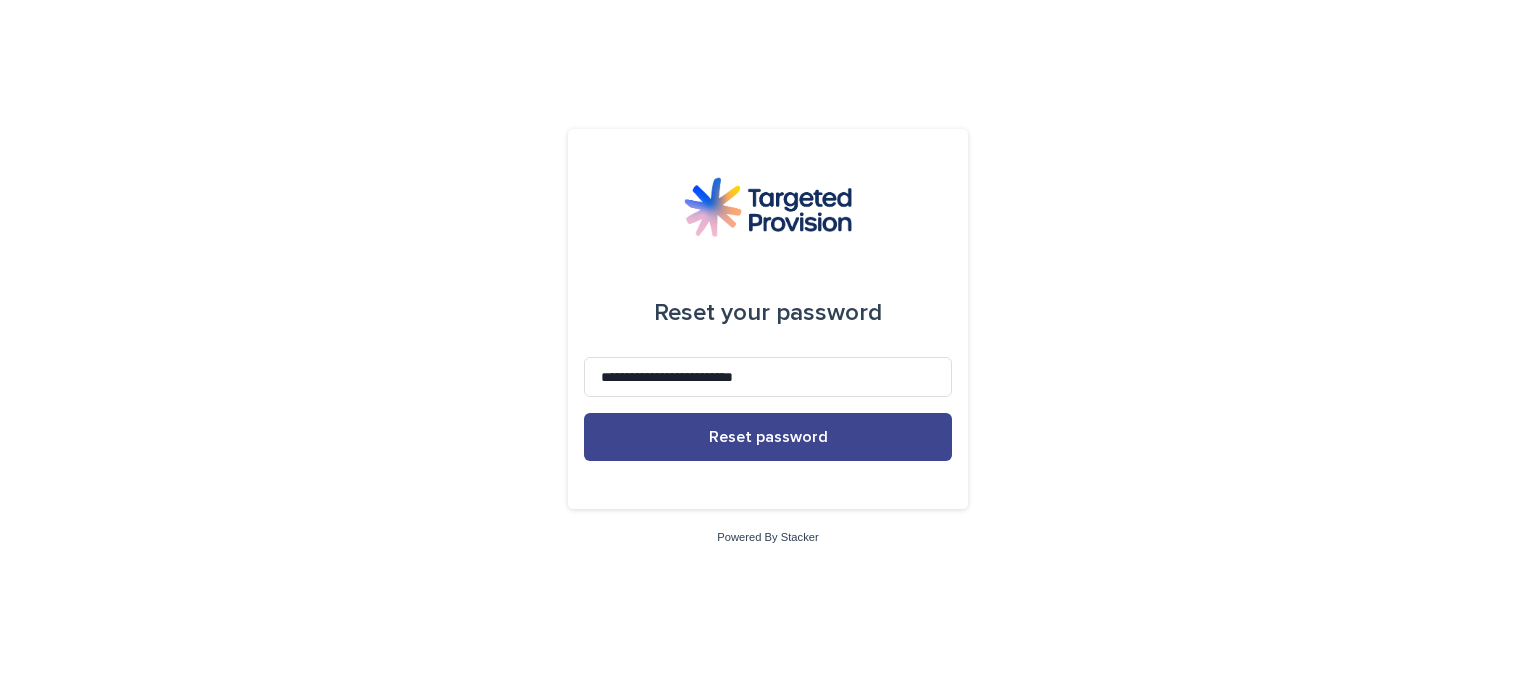 click on "Reset password" at bounding box center (768, 437) 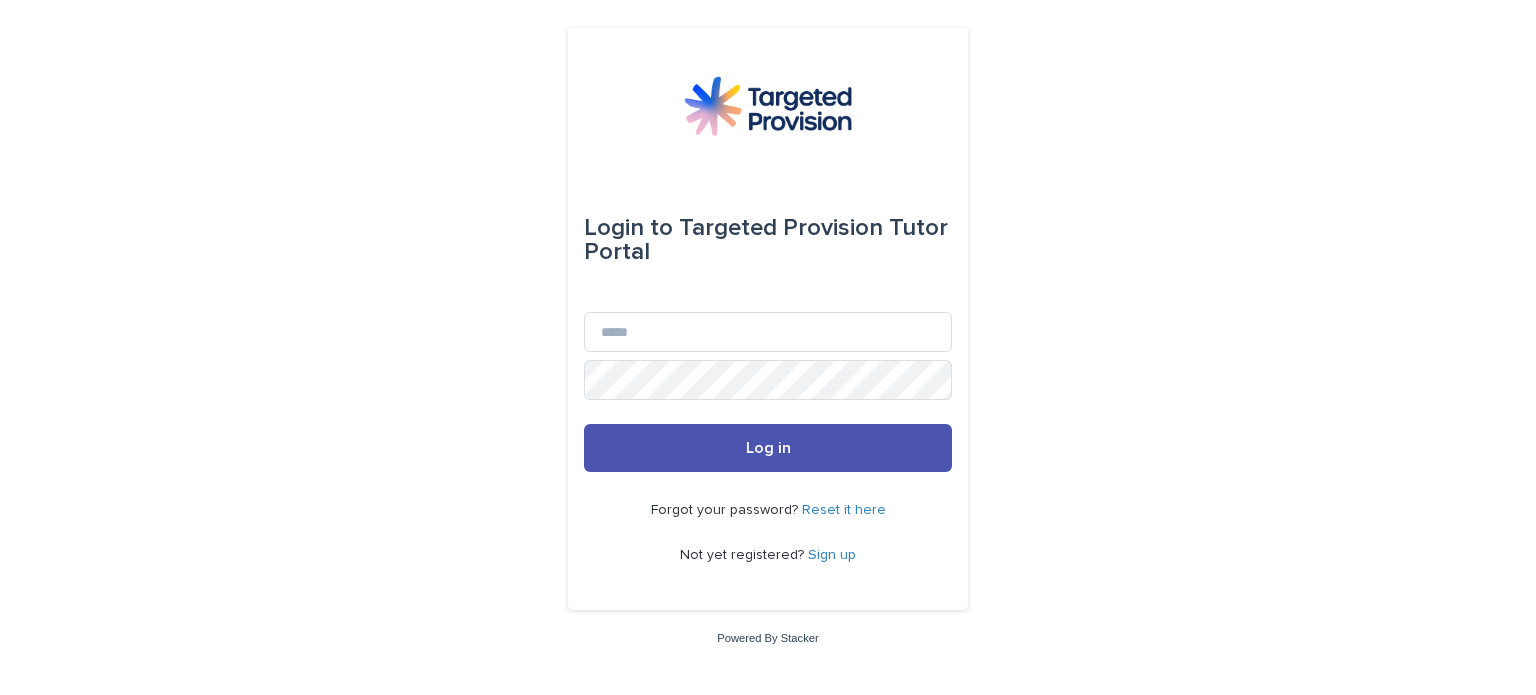 click on "Sign up" at bounding box center [832, 555] 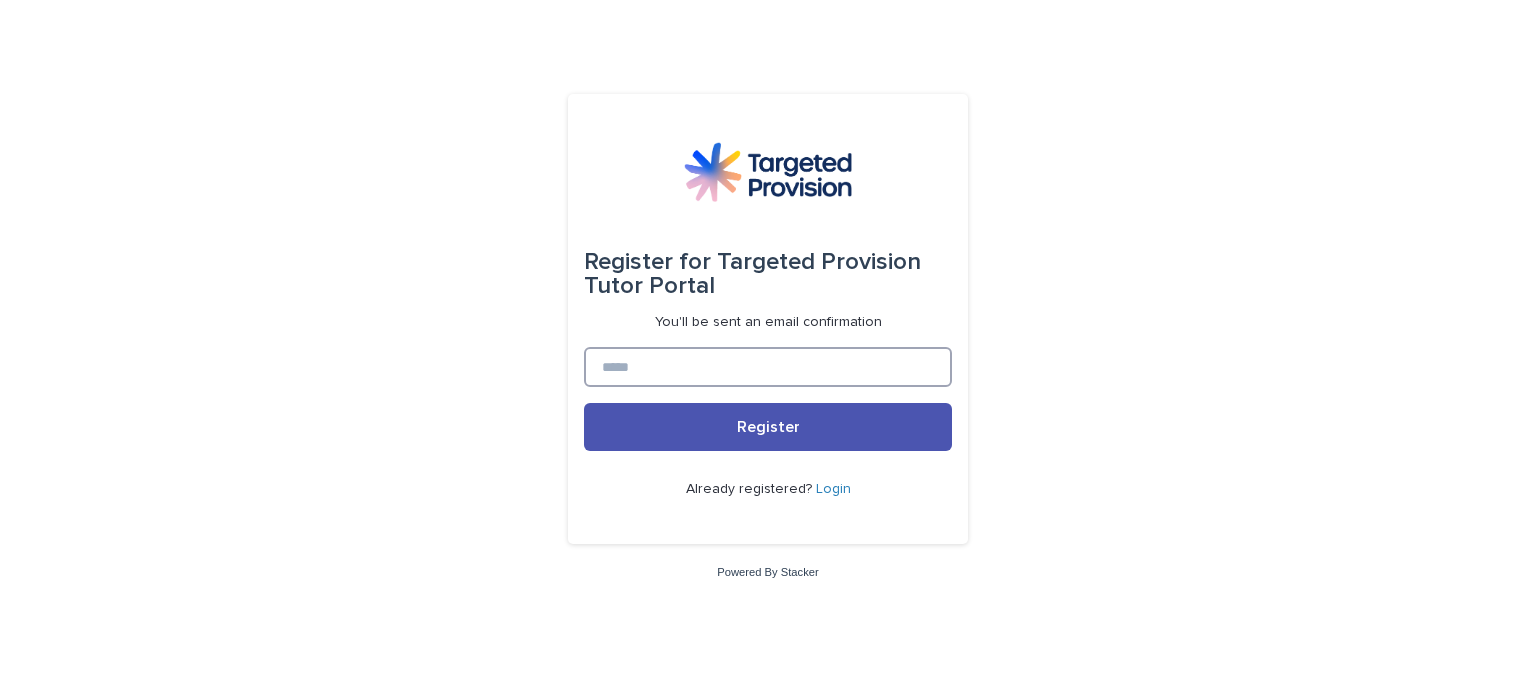 click at bounding box center [768, 367] 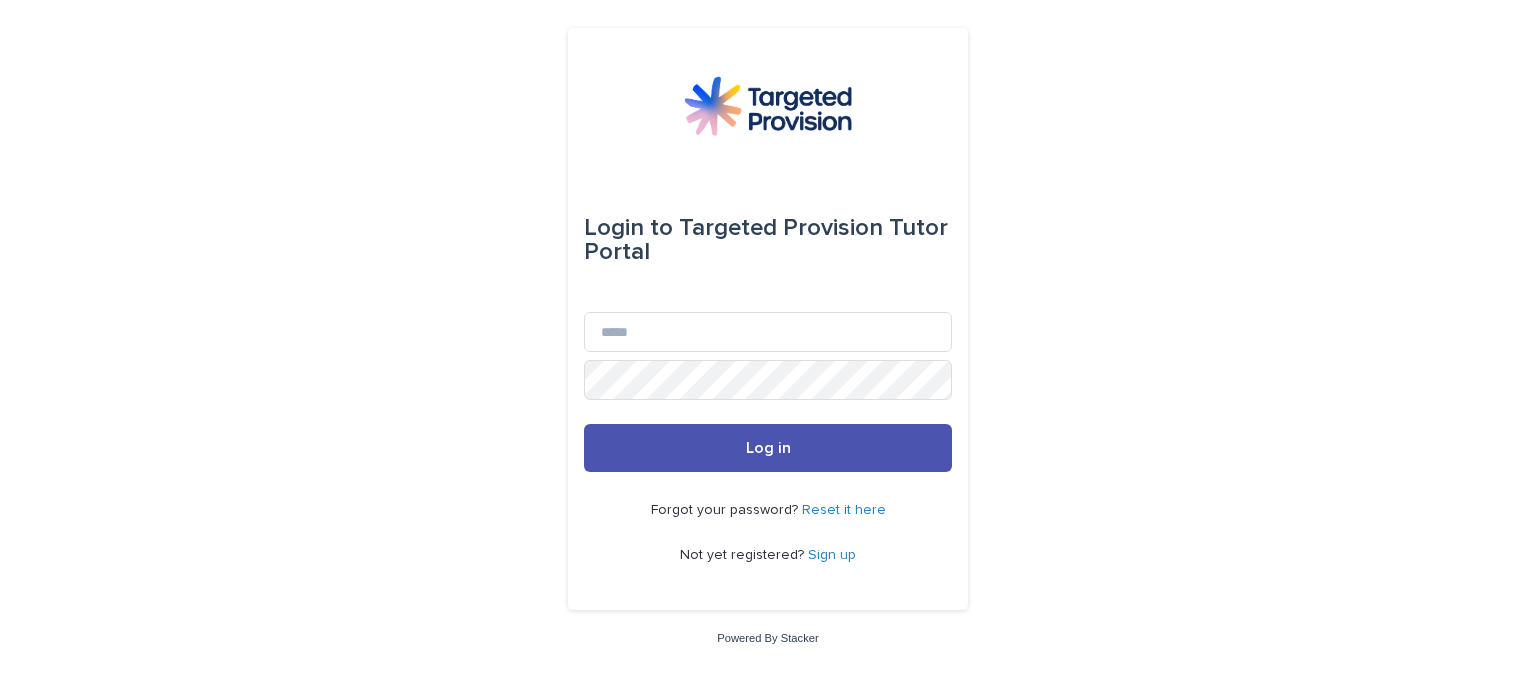 scroll, scrollTop: 0, scrollLeft: 0, axis: both 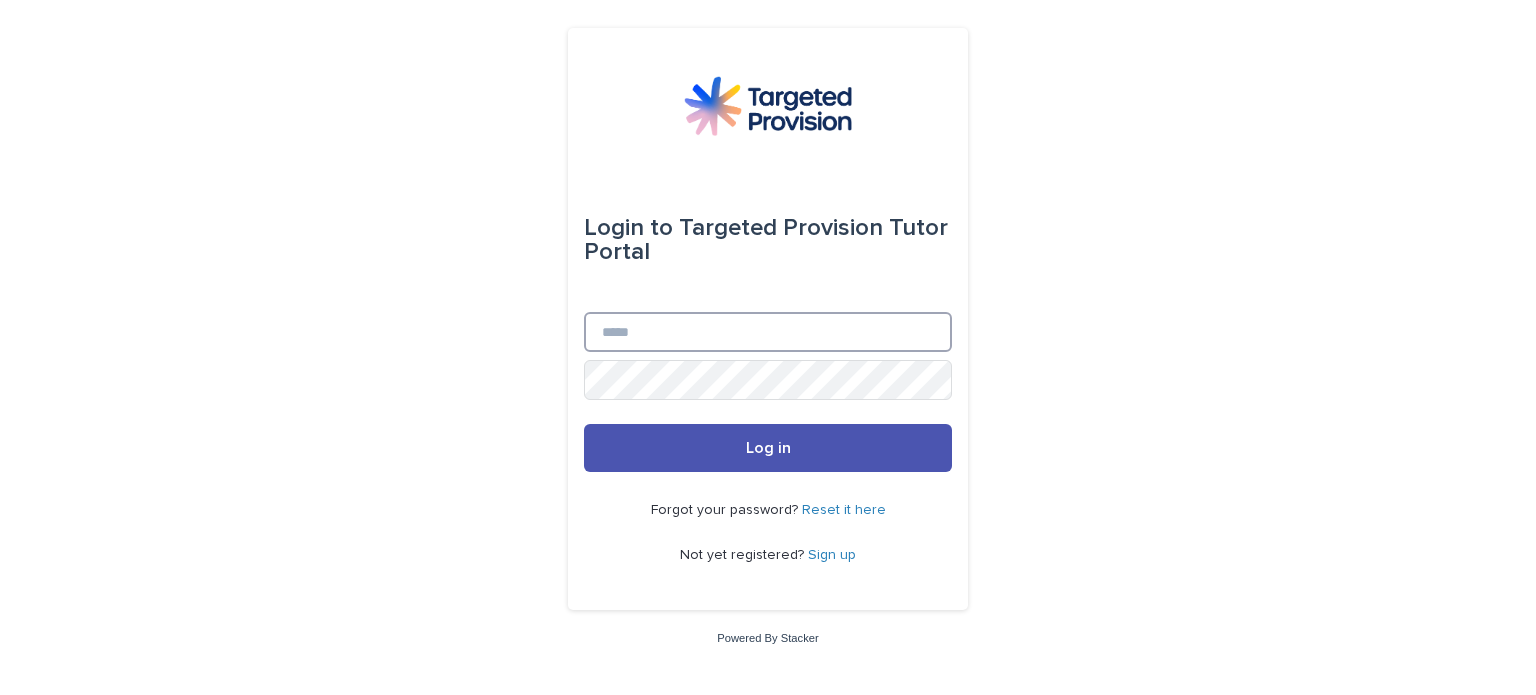 click on "Email" at bounding box center [768, 332] 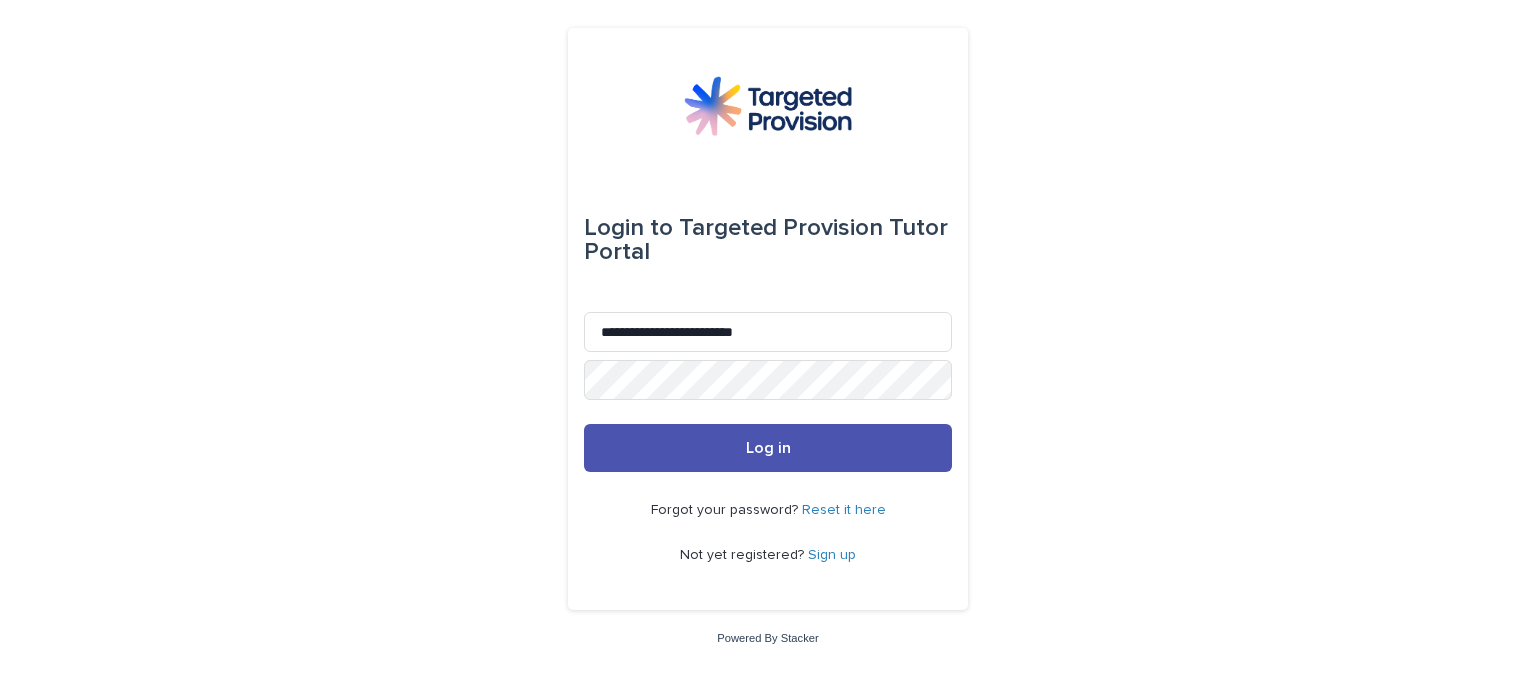 click on "Sign up" at bounding box center [832, 555] 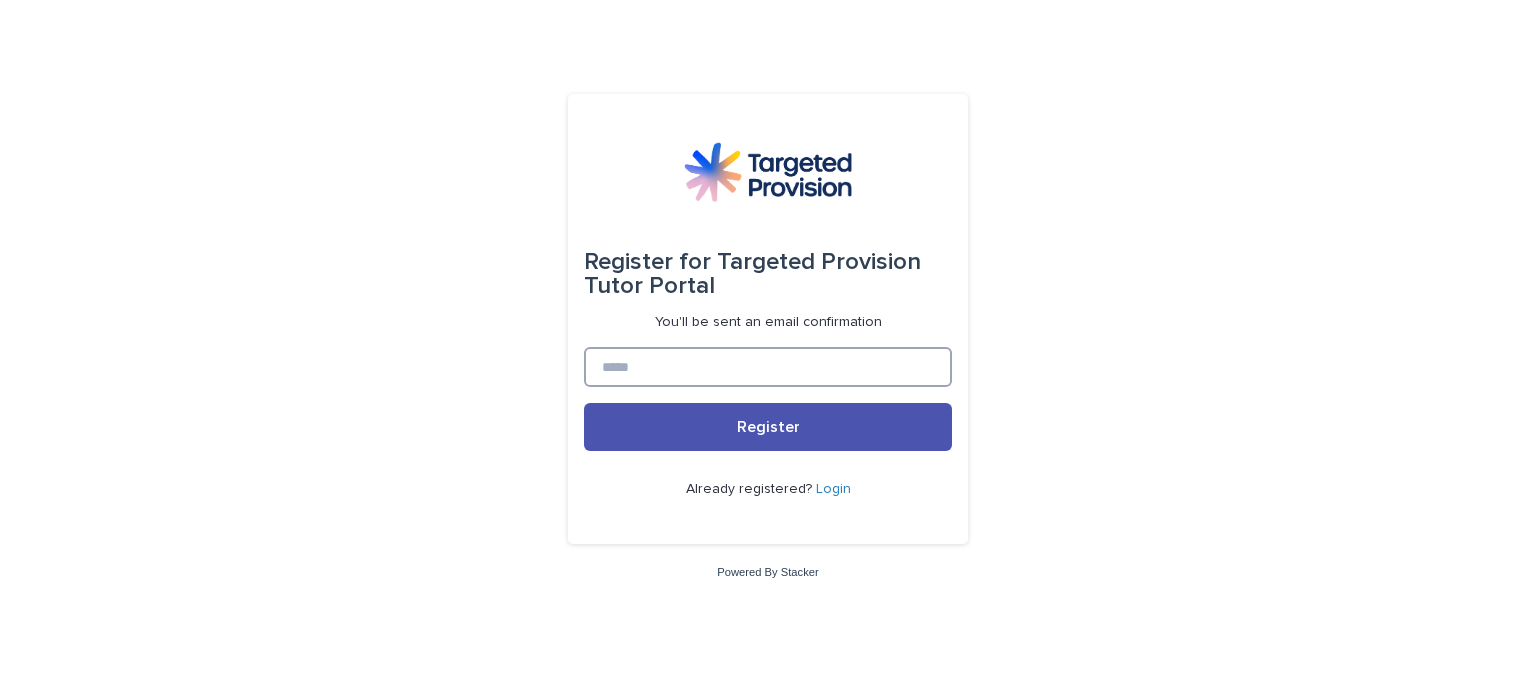 click at bounding box center [768, 367] 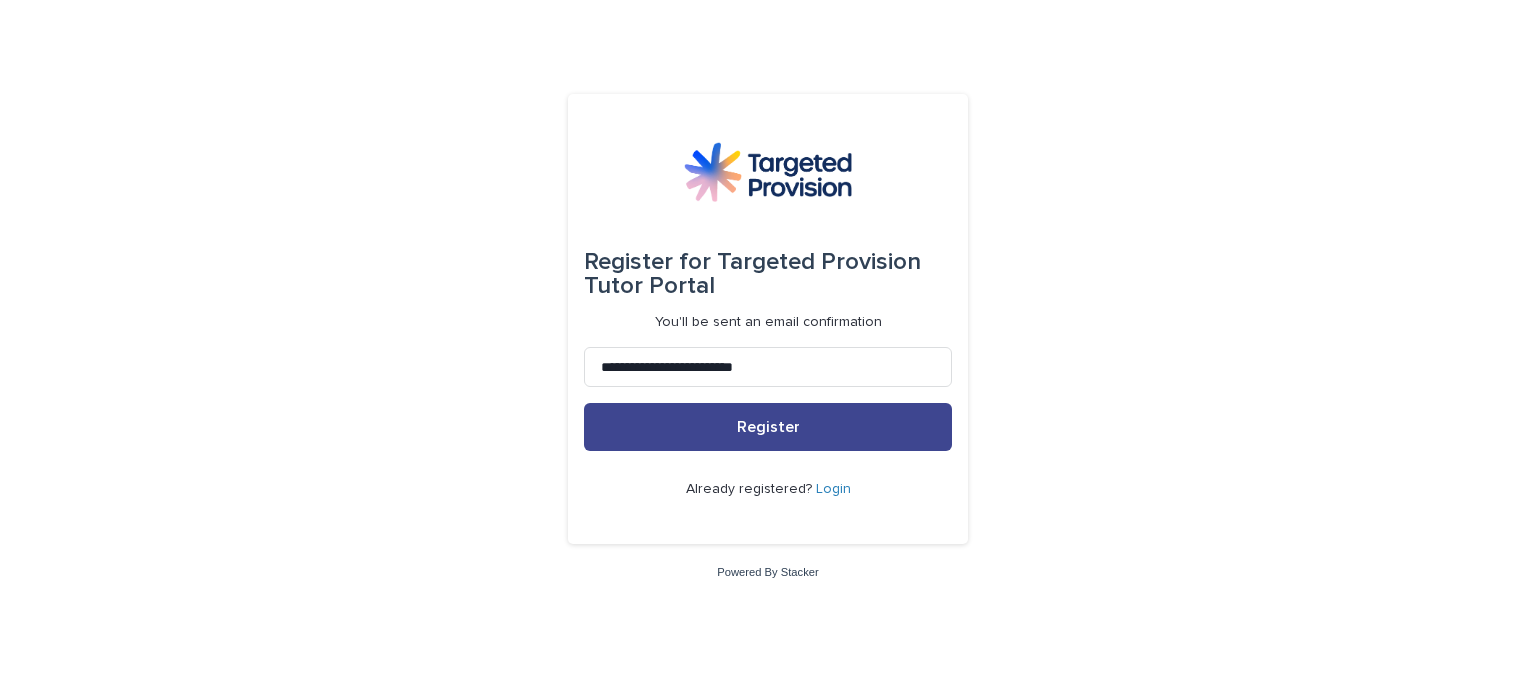 click on "Register" at bounding box center [768, 427] 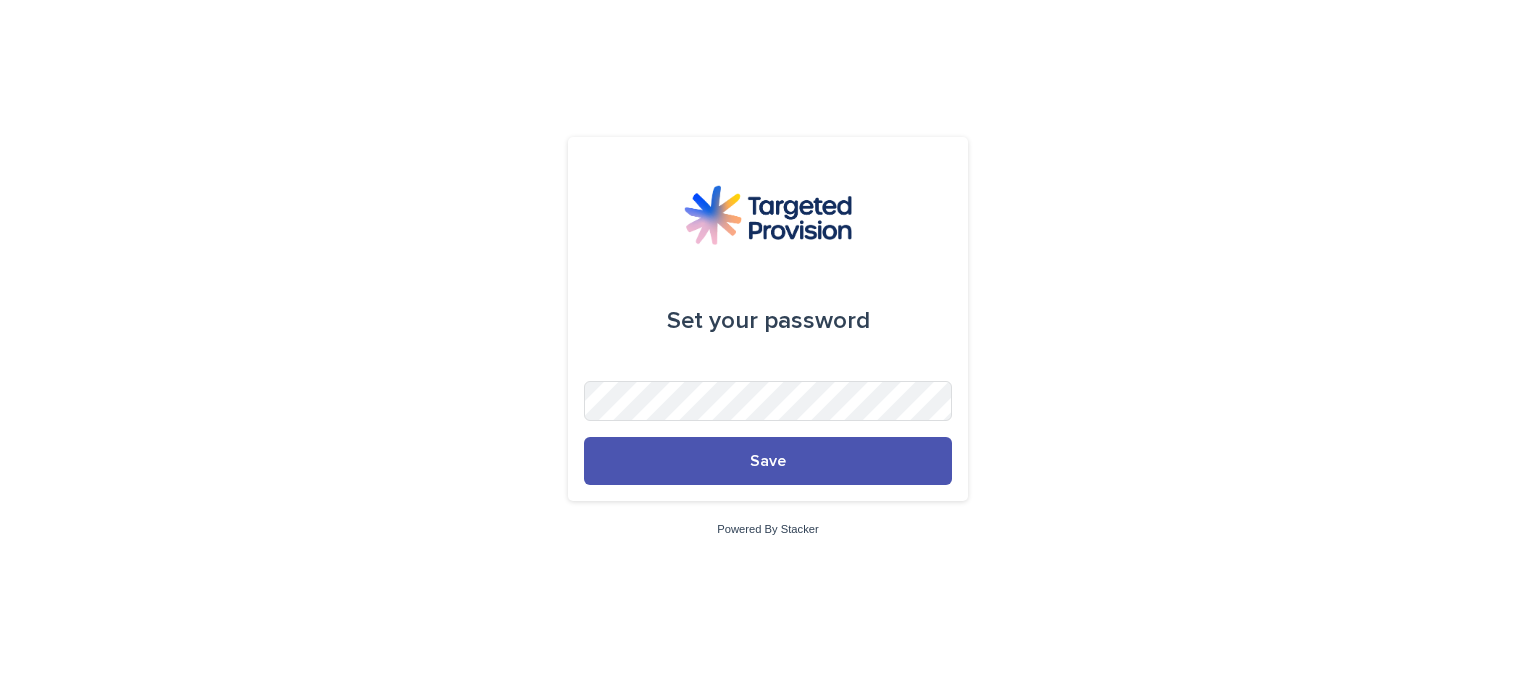 scroll, scrollTop: 0, scrollLeft: 0, axis: both 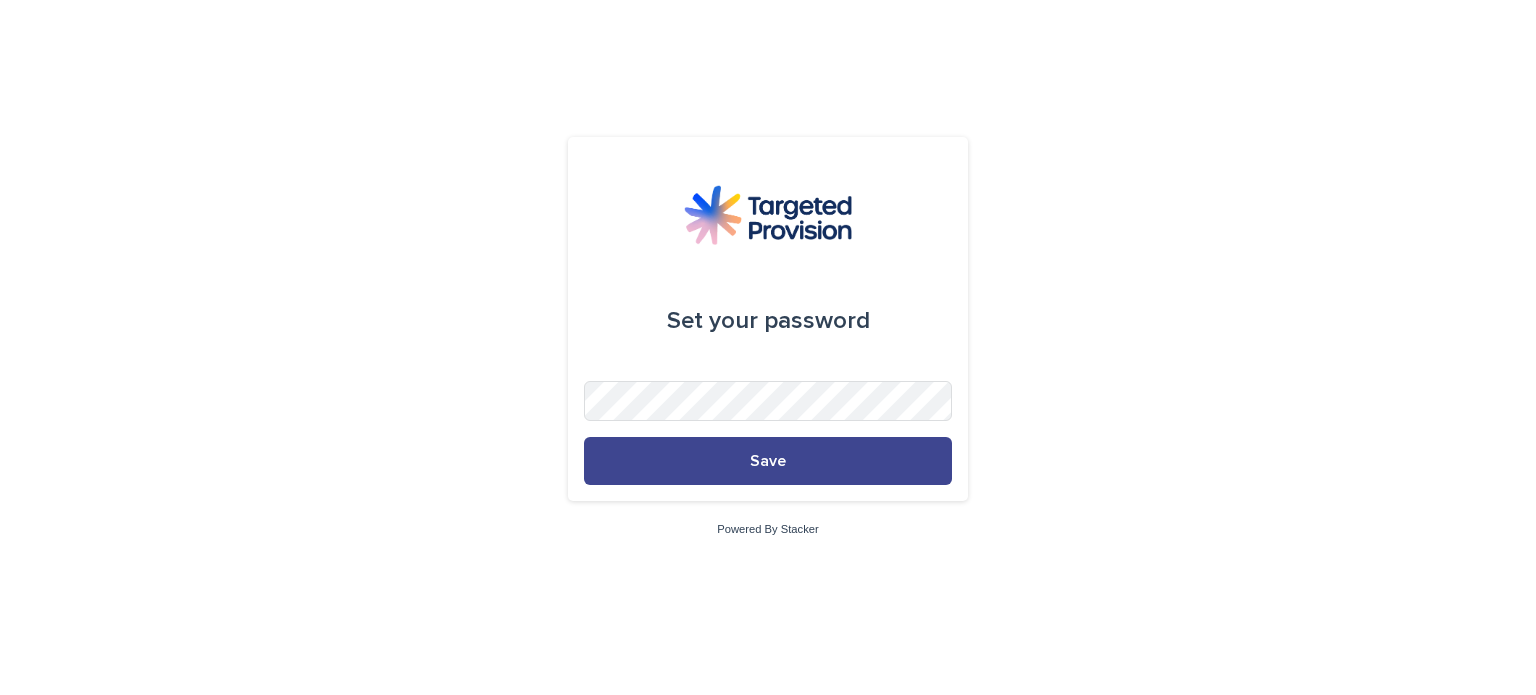 click on "Save" at bounding box center [768, 461] 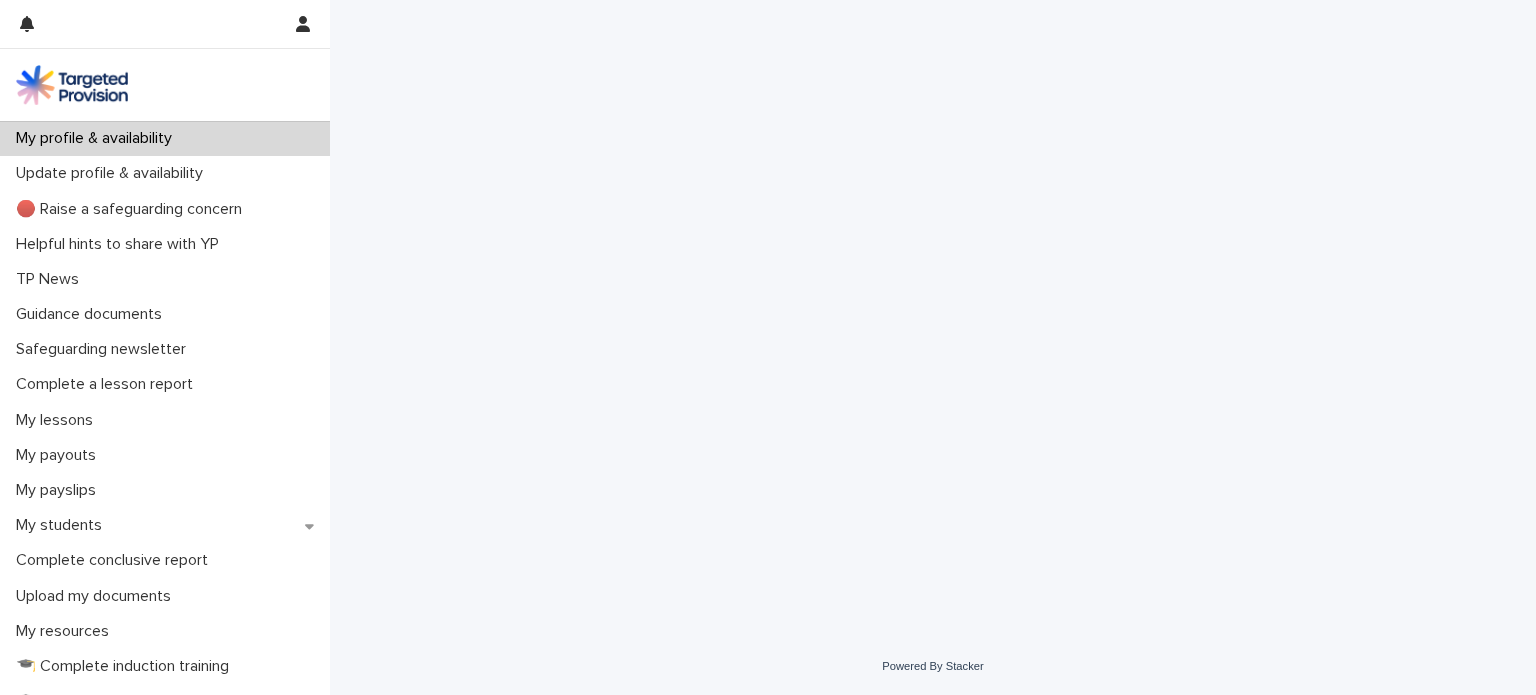 scroll, scrollTop: 0, scrollLeft: 0, axis: both 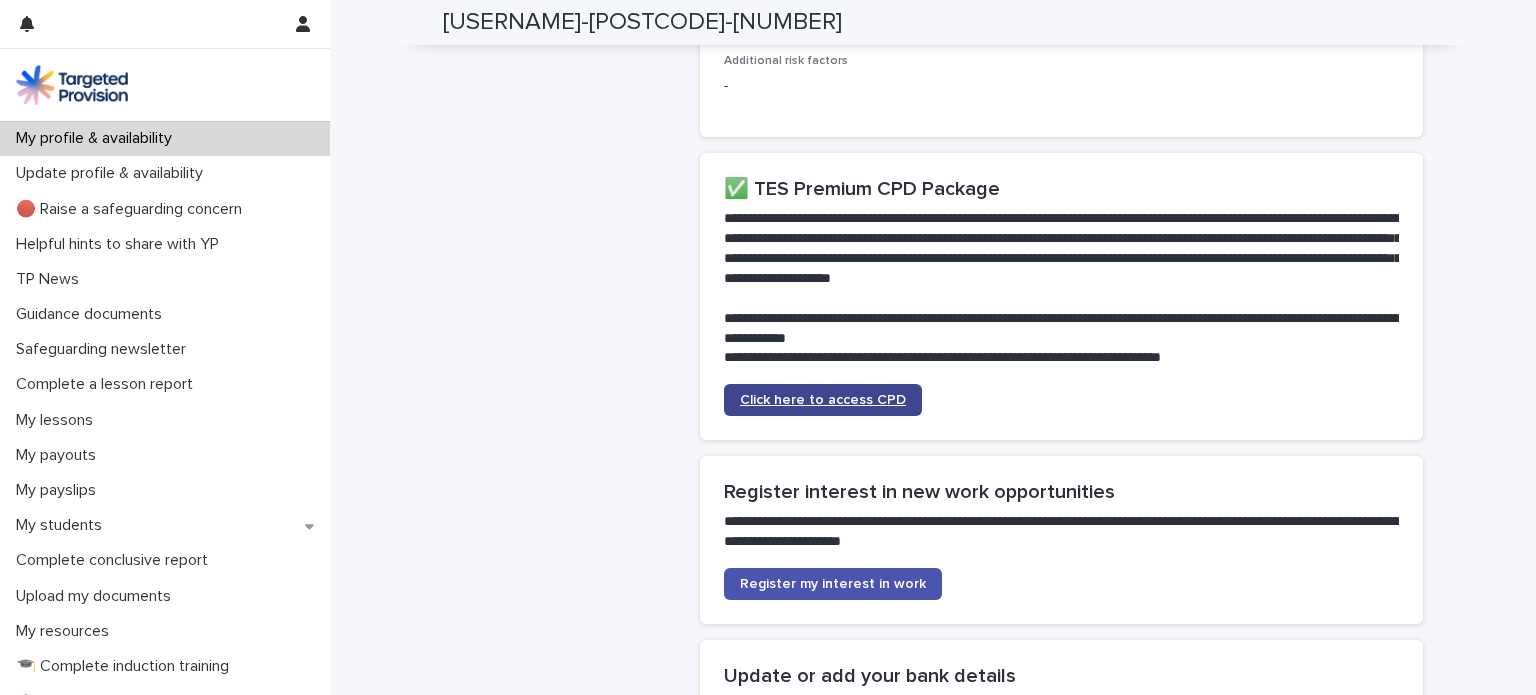 click on "Click here to access CPD" at bounding box center [823, 400] 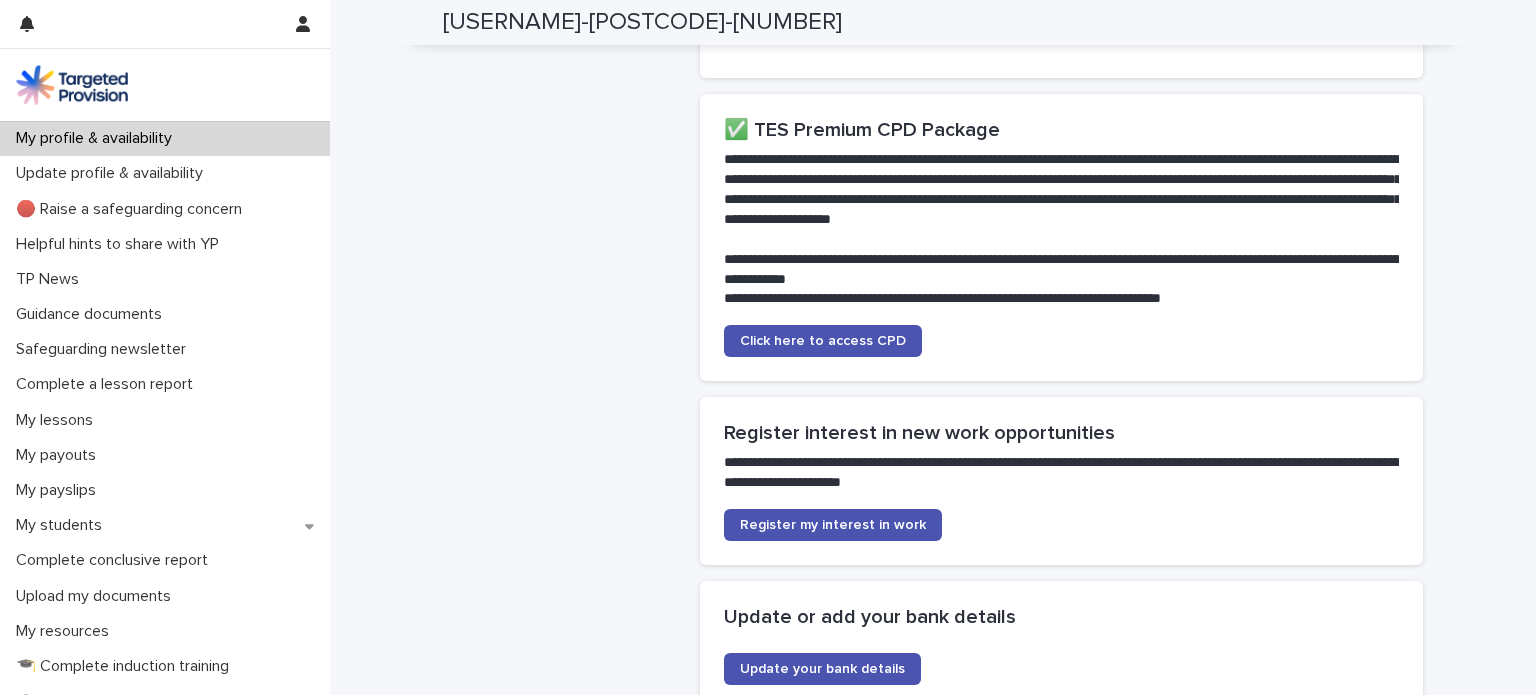 scroll, scrollTop: 4132, scrollLeft: 0, axis: vertical 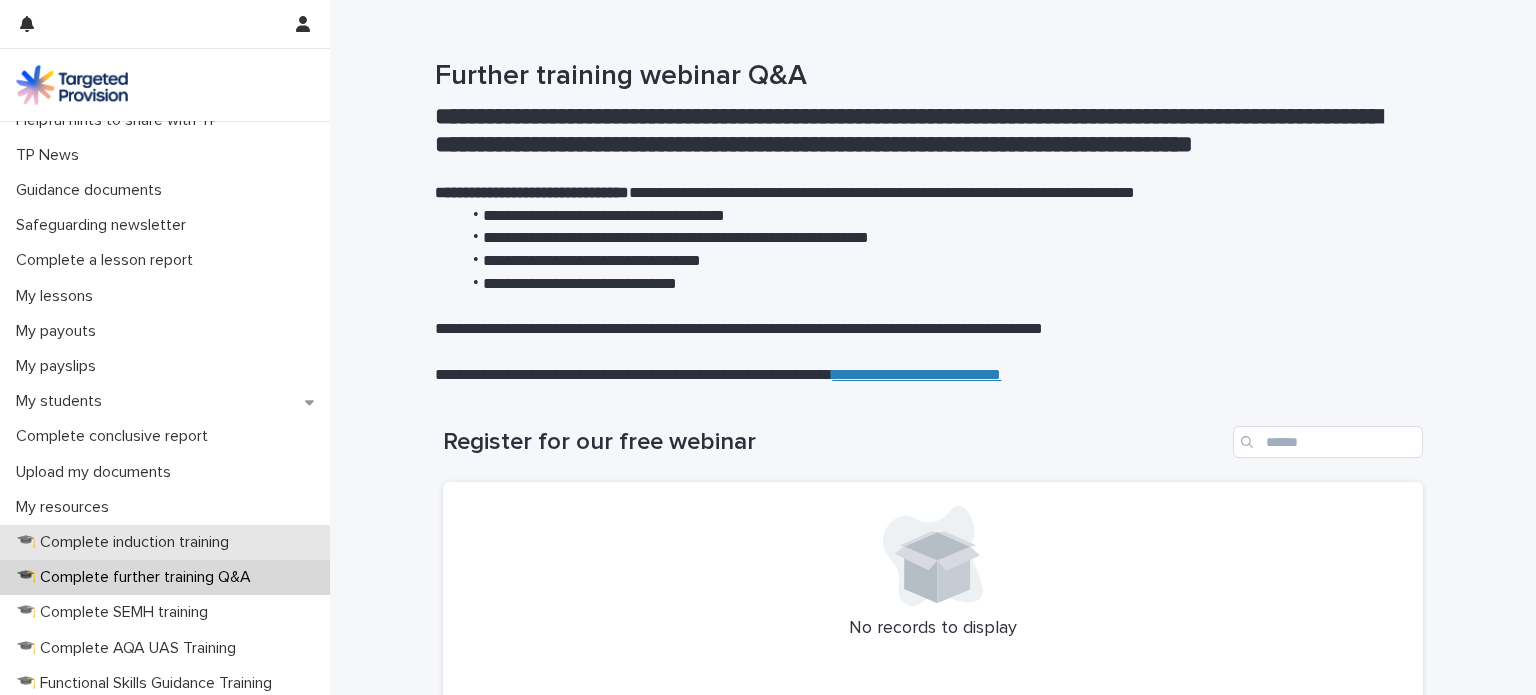 click on "🎓 Complete induction training" at bounding box center (126, 542) 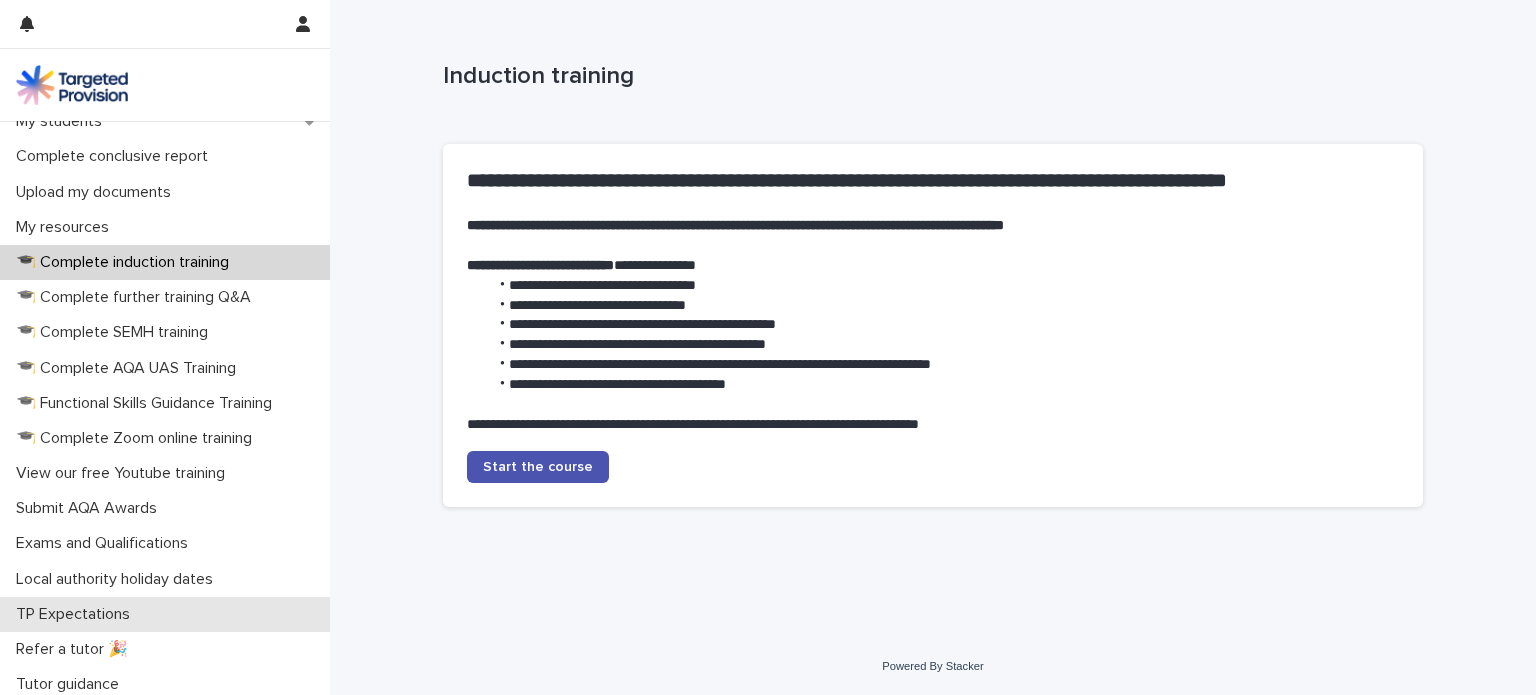 scroll, scrollTop: 446, scrollLeft: 0, axis: vertical 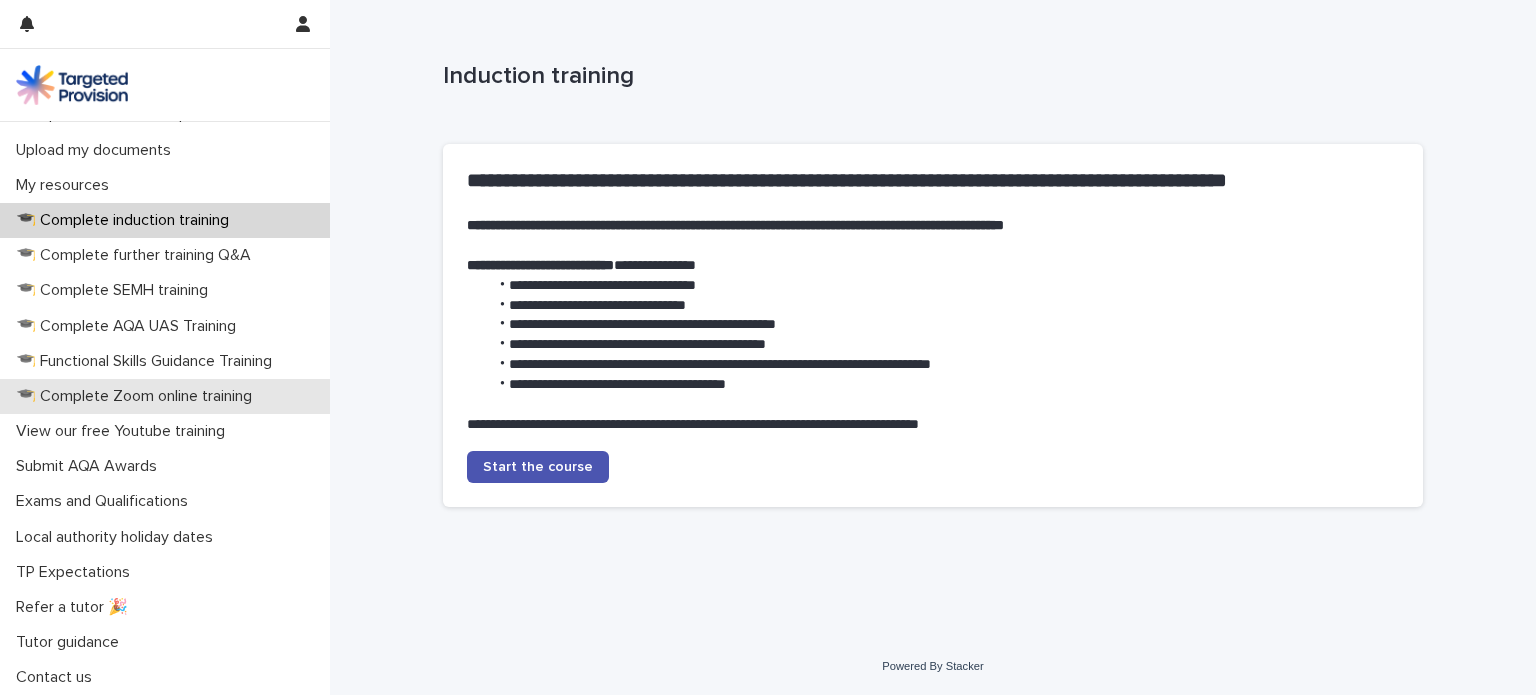 click on "🎓 Complete Zoom online training" at bounding box center (138, 396) 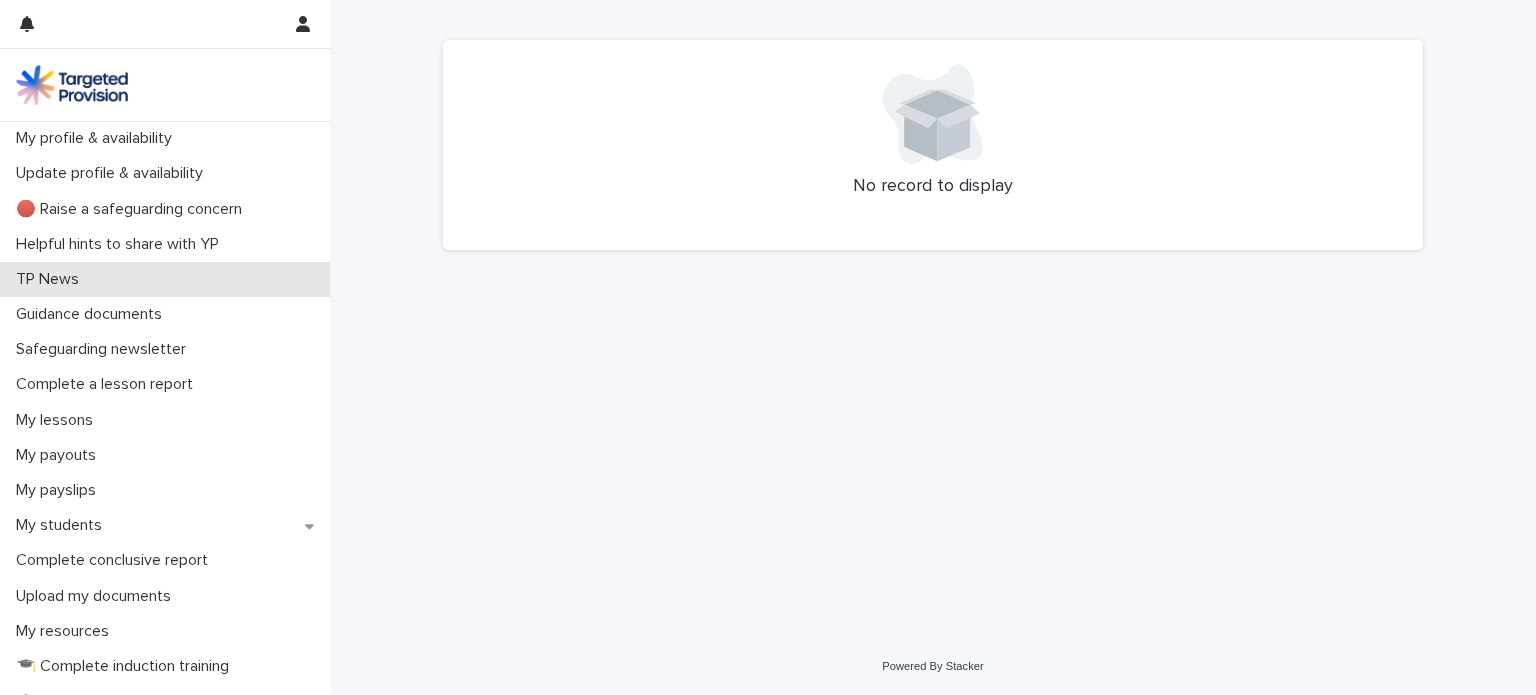click on "TP News" at bounding box center (165, 279) 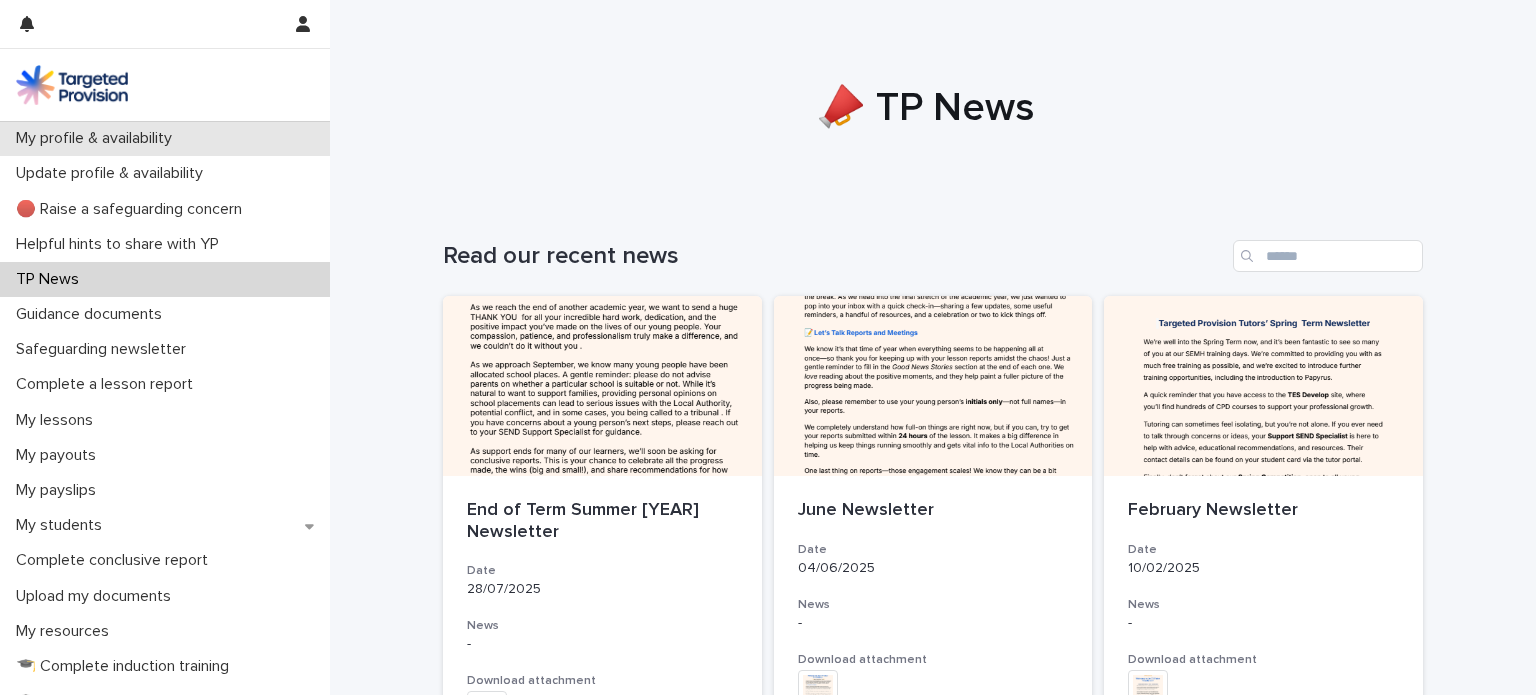 click on "My profile & availability" at bounding box center (165, 138) 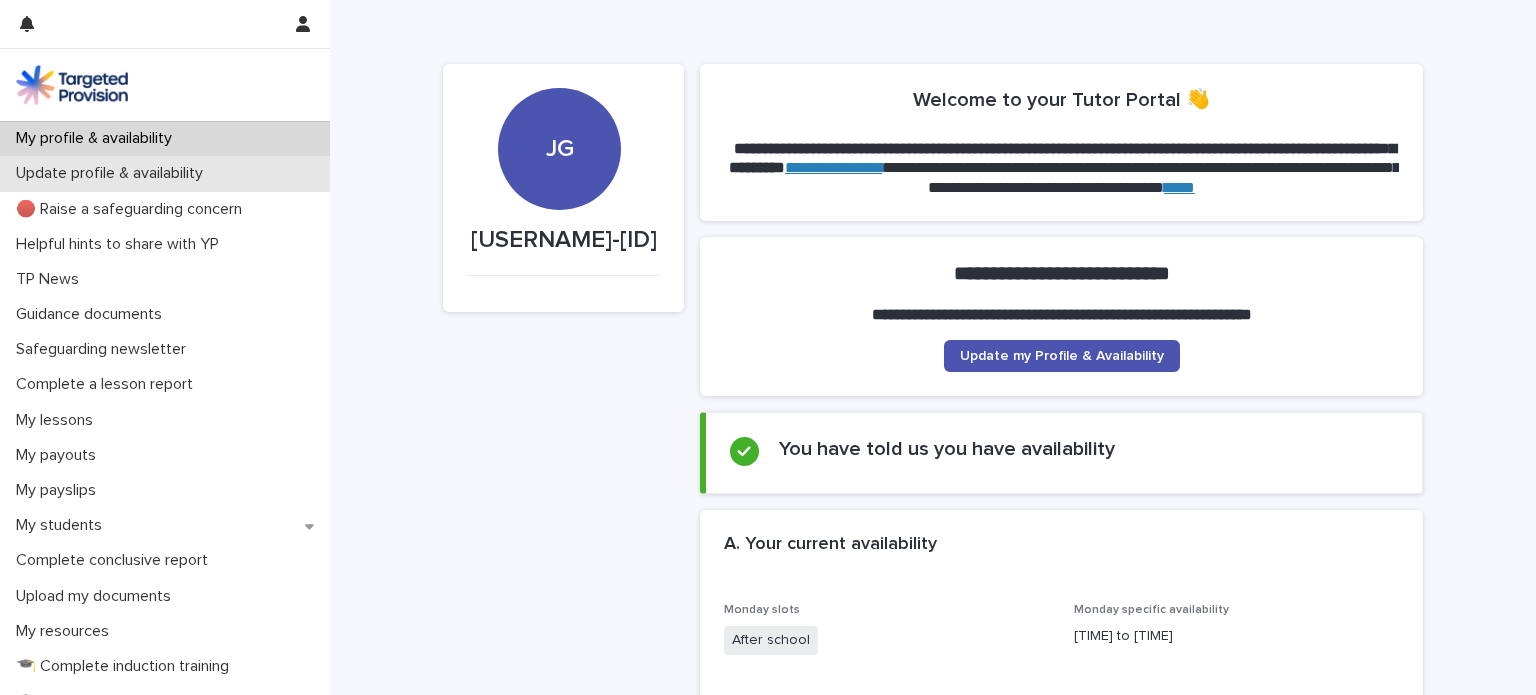 click on "Update profile & availability" at bounding box center [113, 173] 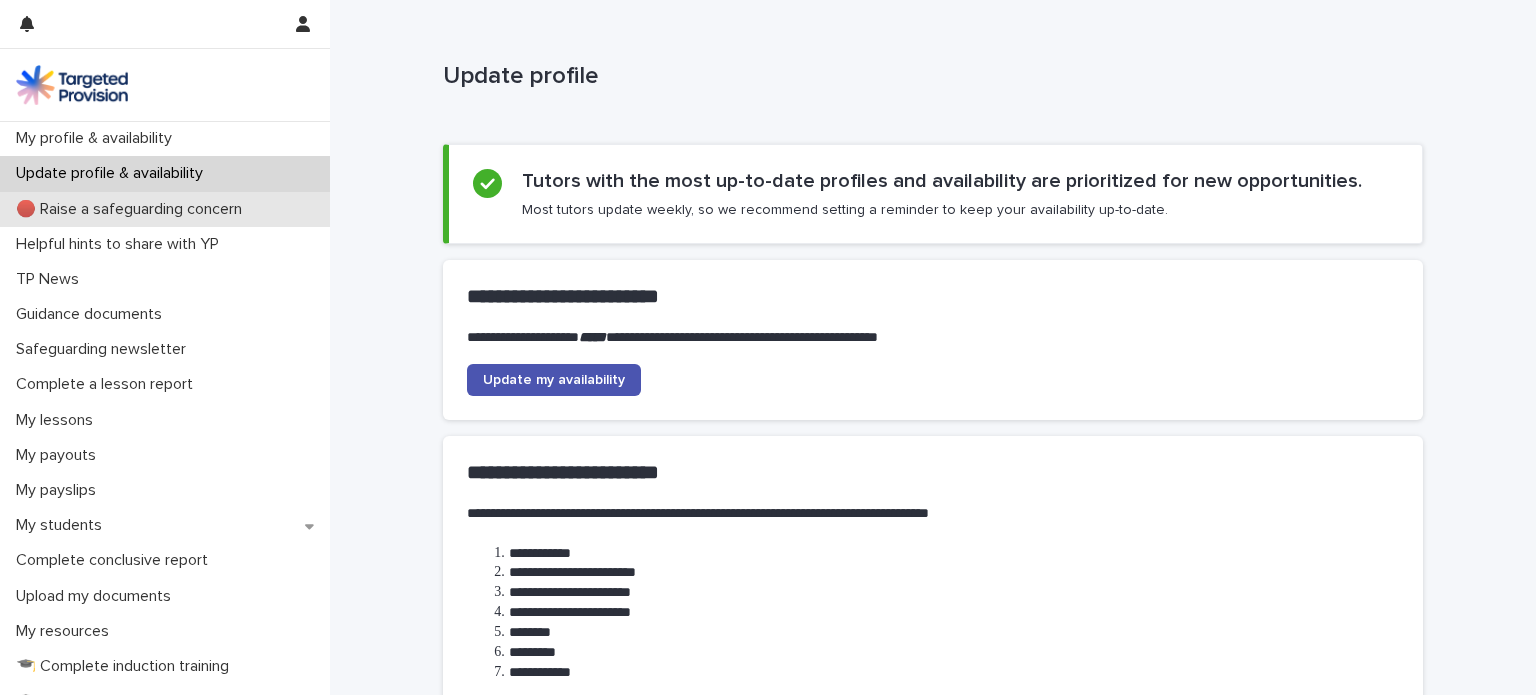 click on "🔴 Raise a safeguarding concern" at bounding box center (133, 209) 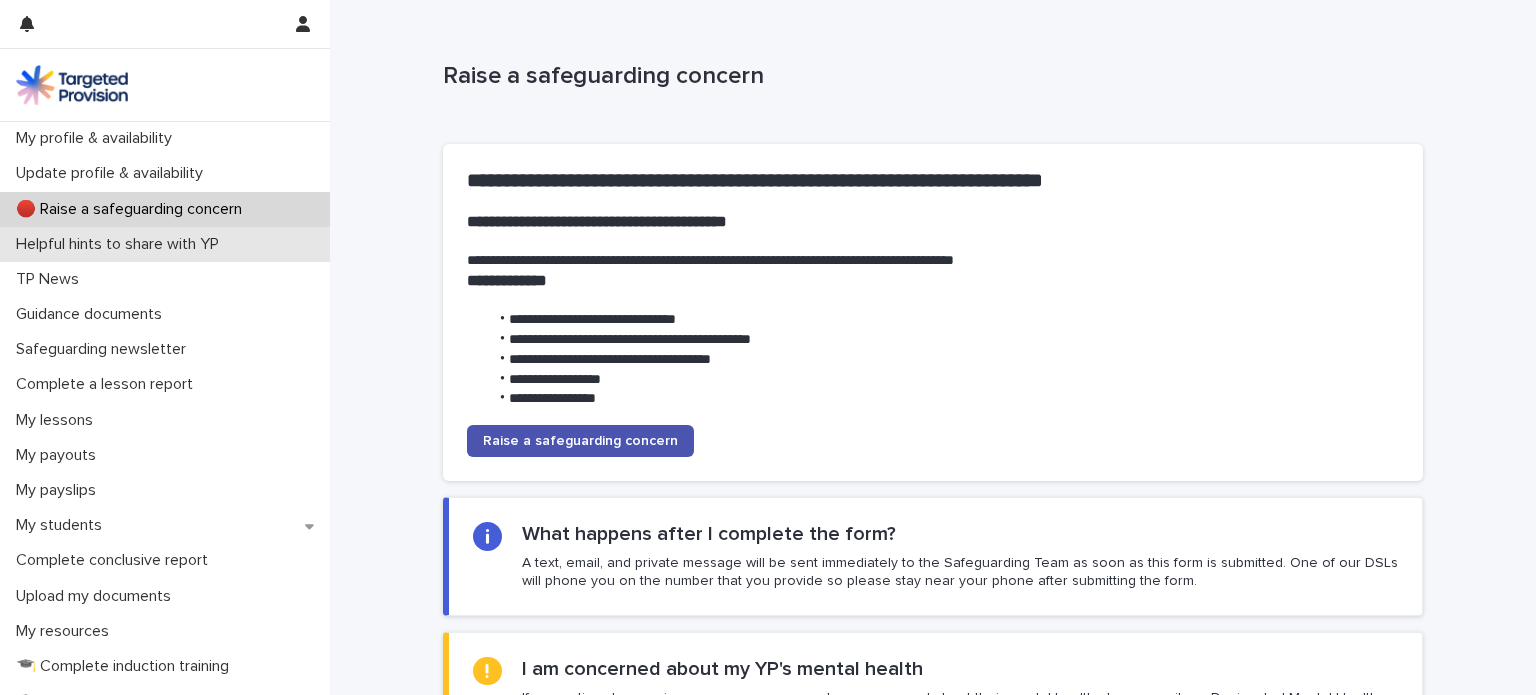 click on "Helpful hints to share with YP" at bounding box center [165, 244] 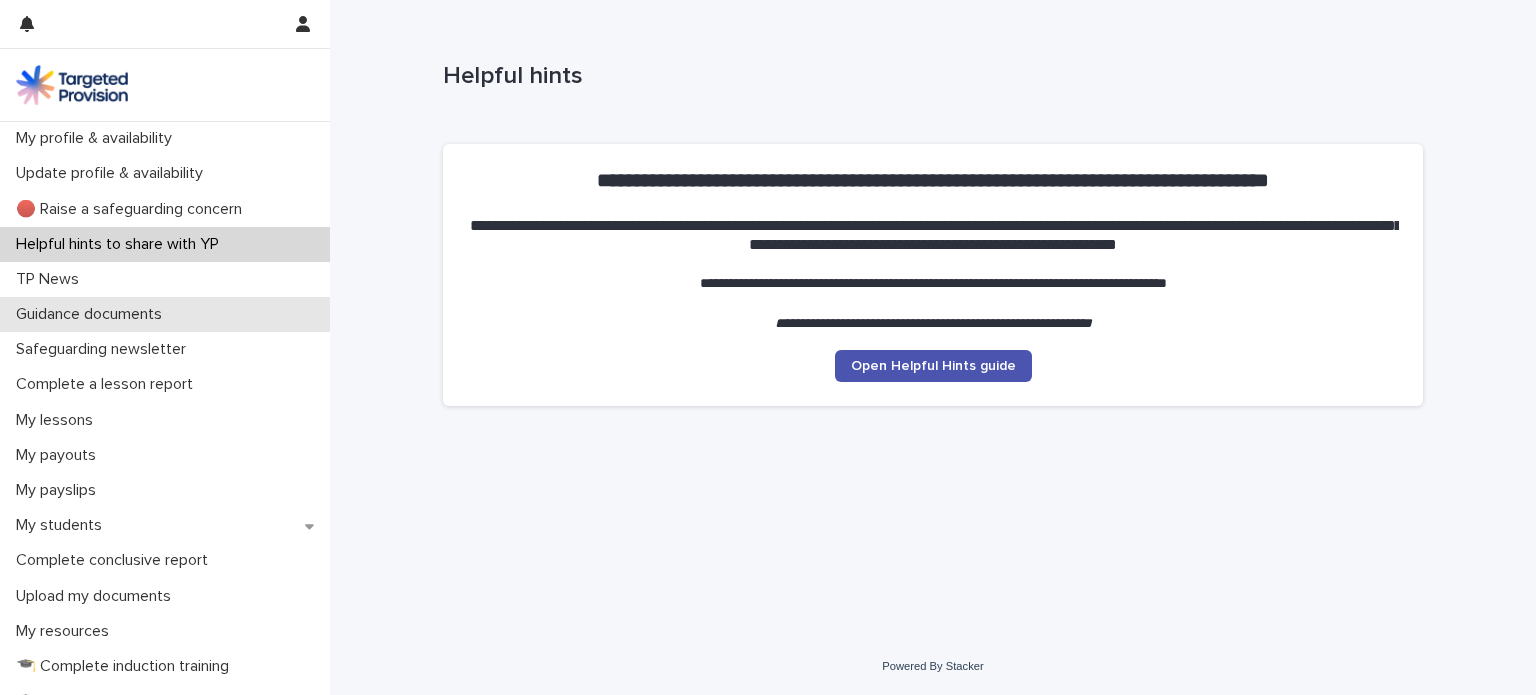 click on "Guidance documents" at bounding box center [165, 314] 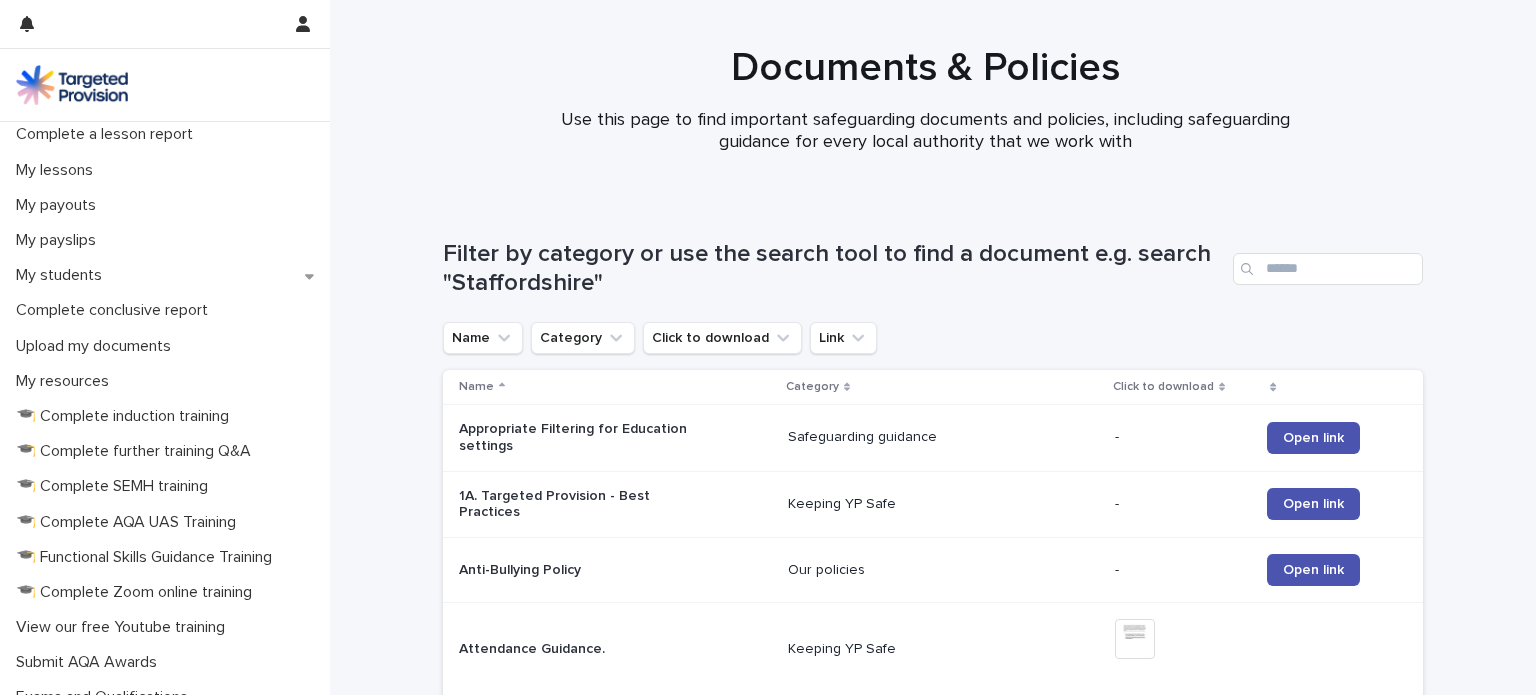 scroll, scrollTop: 446, scrollLeft: 0, axis: vertical 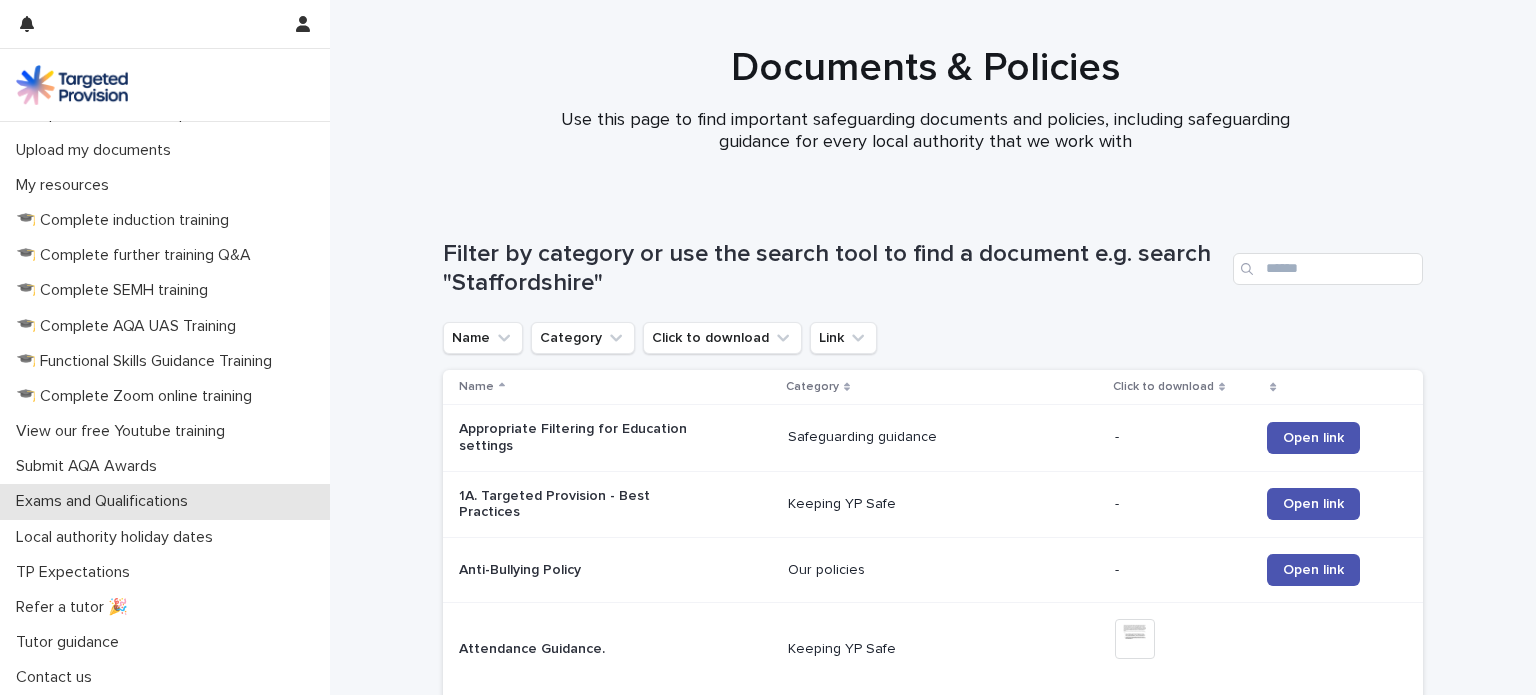 click on "Exams and Qualifications" at bounding box center [165, 501] 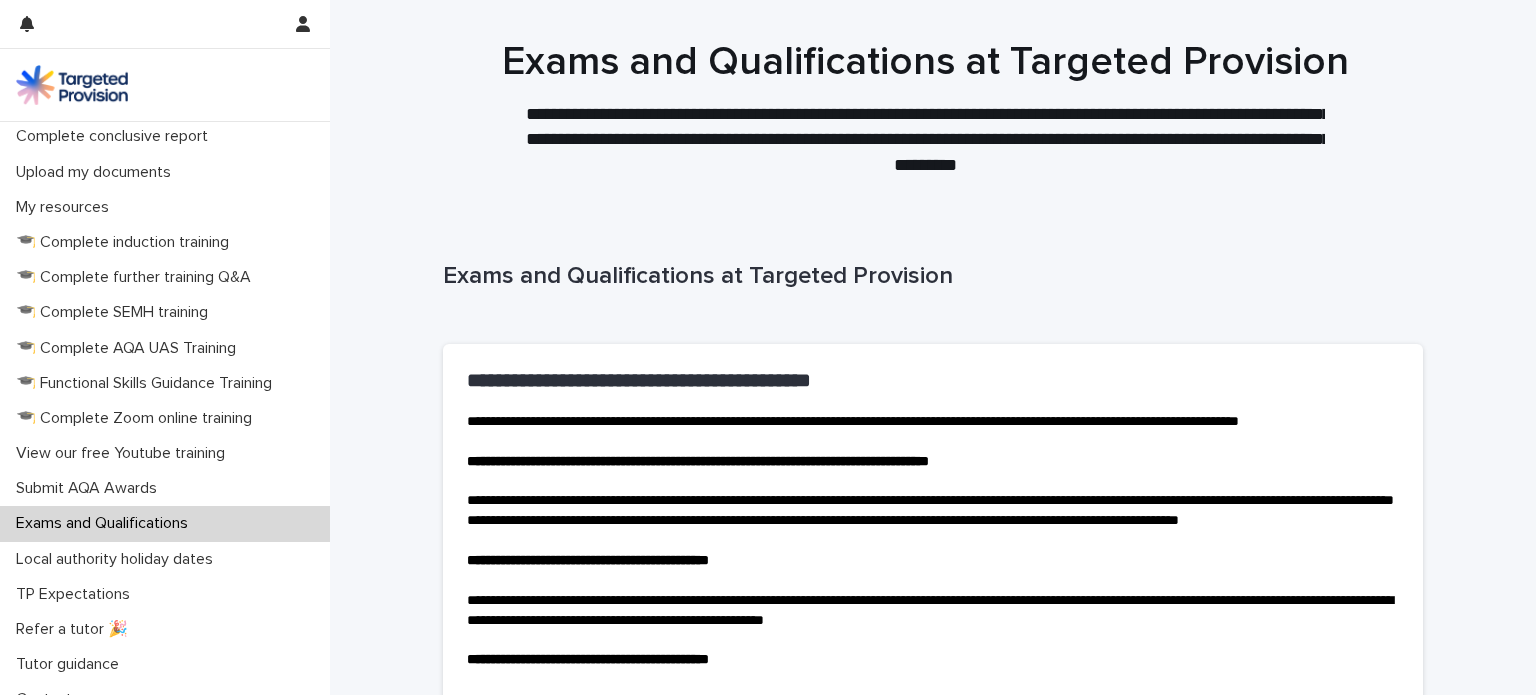 scroll, scrollTop: 446, scrollLeft: 0, axis: vertical 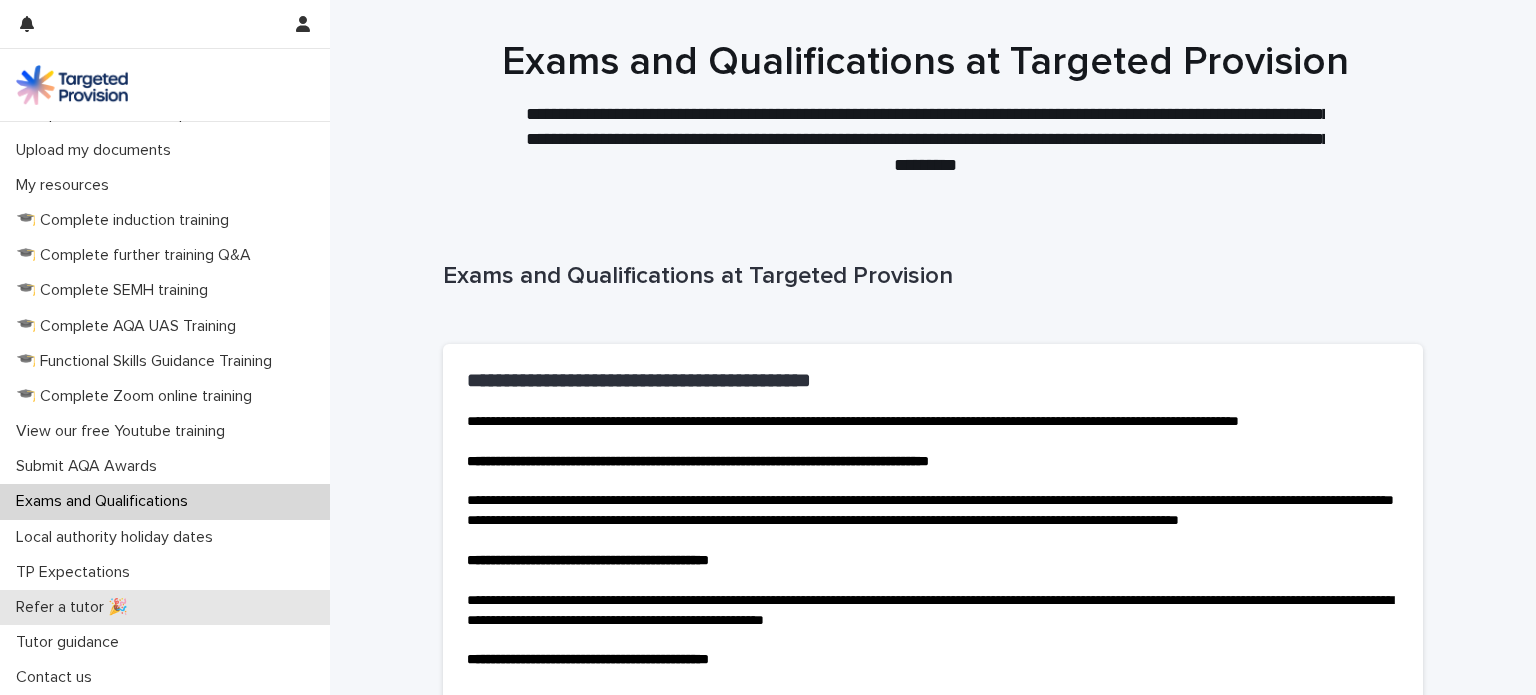 click on "Refer a tutor 🎉" at bounding box center (165, 607) 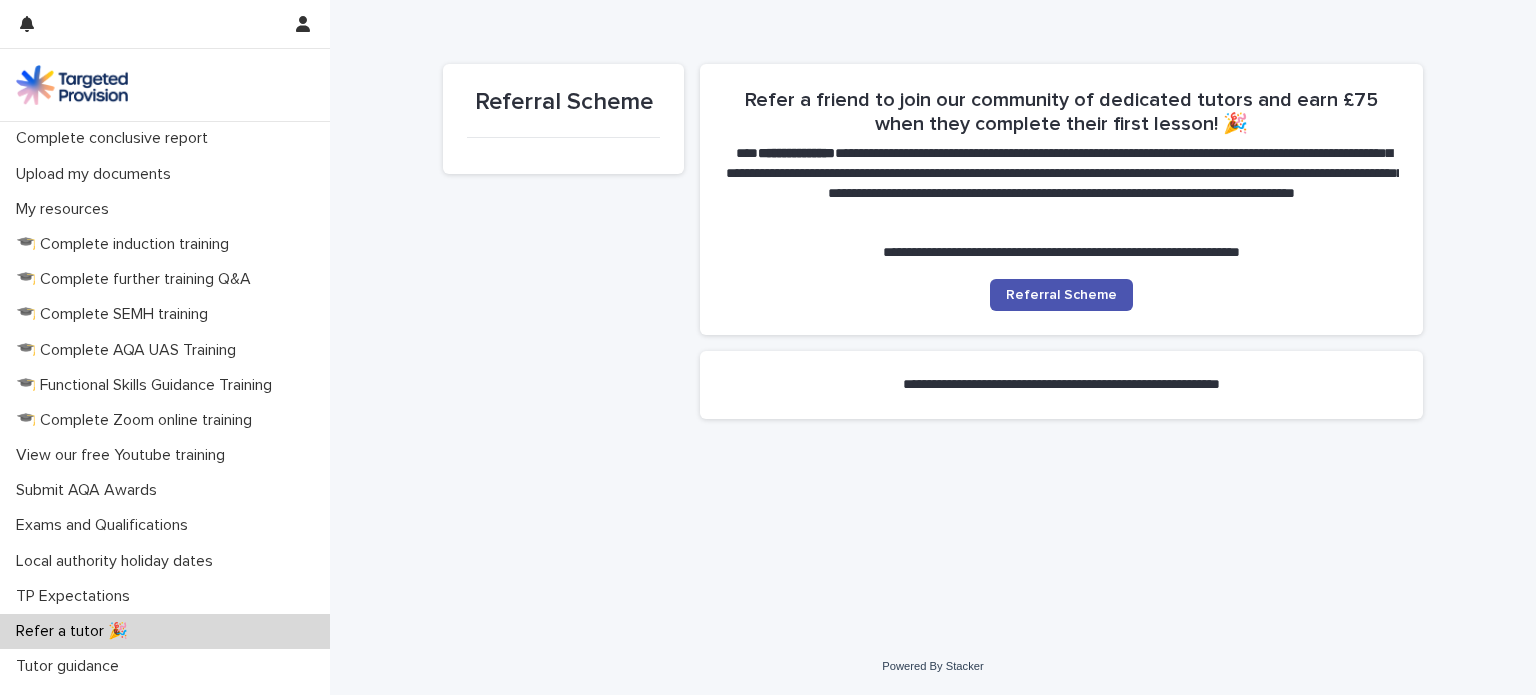 scroll, scrollTop: 446, scrollLeft: 0, axis: vertical 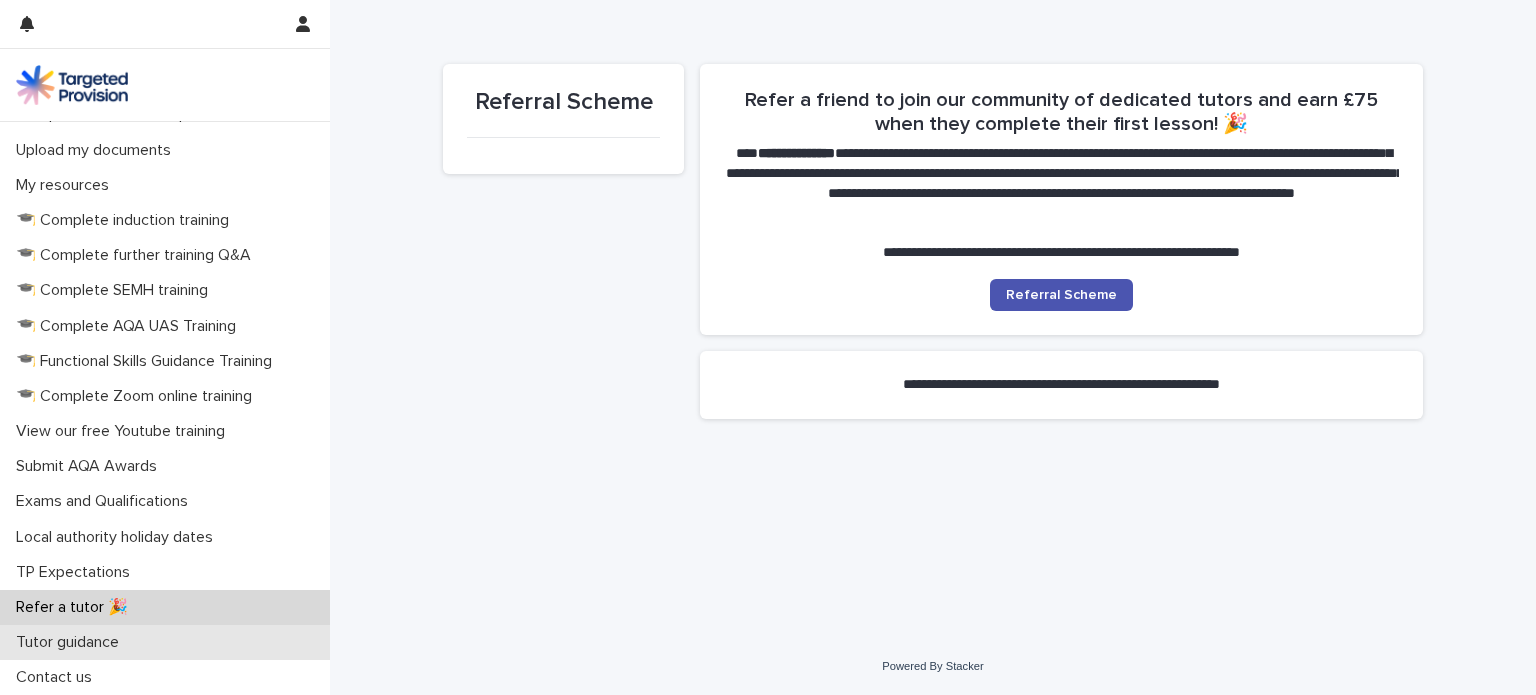 click on "Tutor guidance" at bounding box center [165, 642] 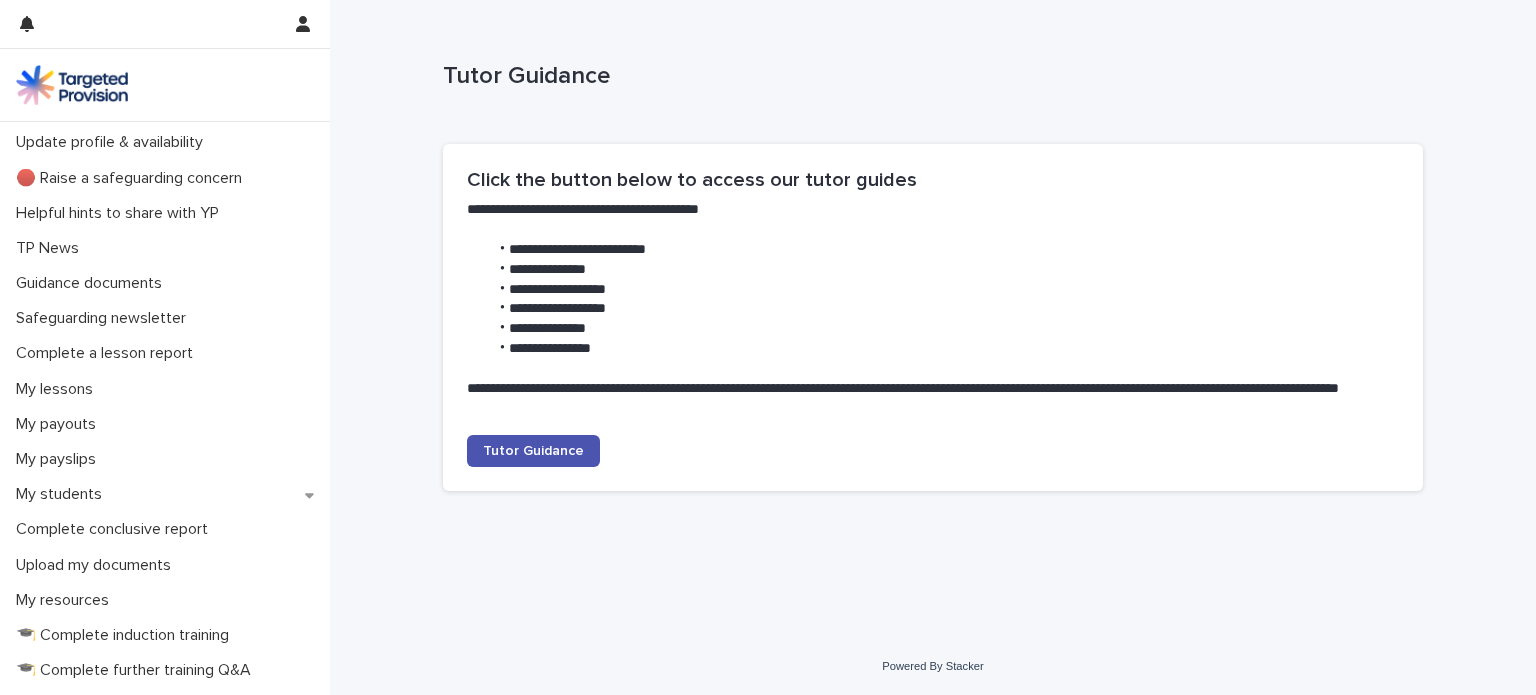 scroll, scrollTop: 0, scrollLeft: 0, axis: both 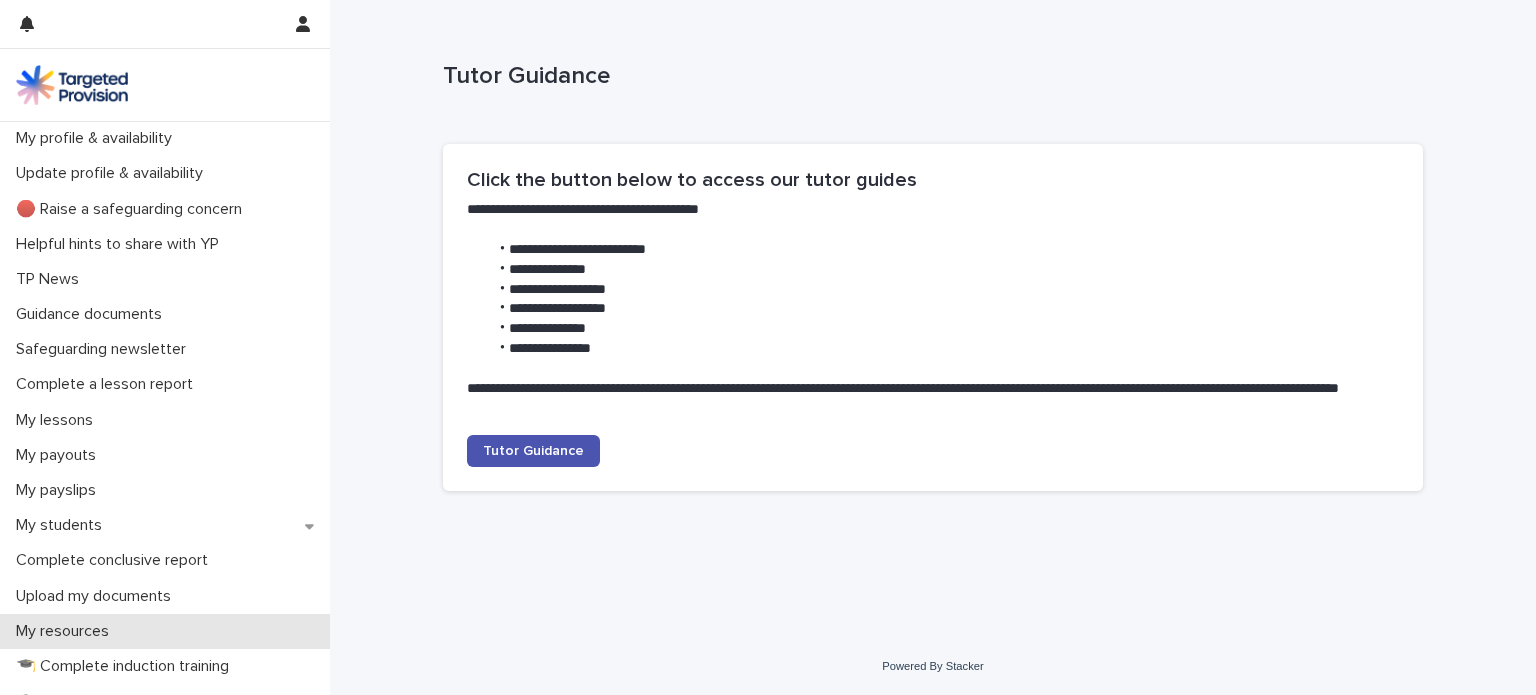 click on "My resources" at bounding box center (66, 631) 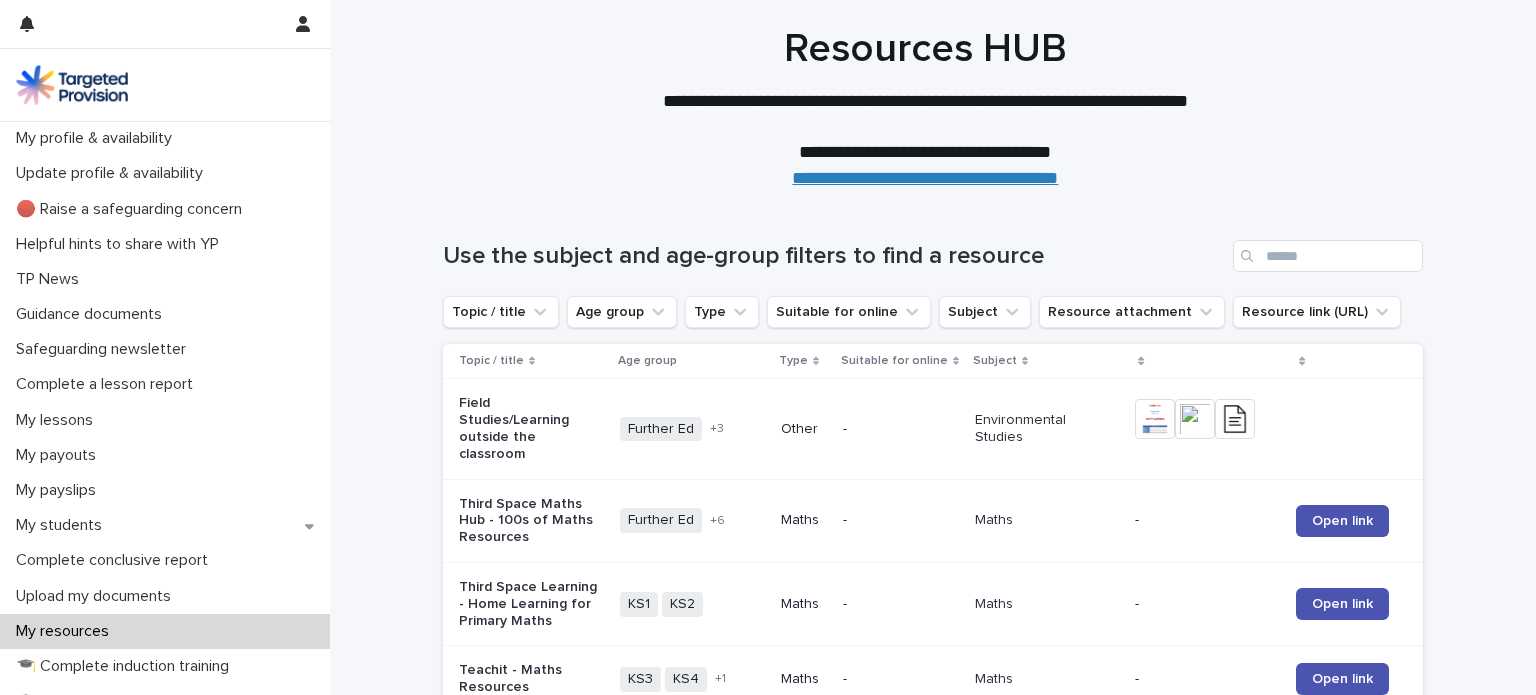 click on "Further Ed" at bounding box center (661, 429) 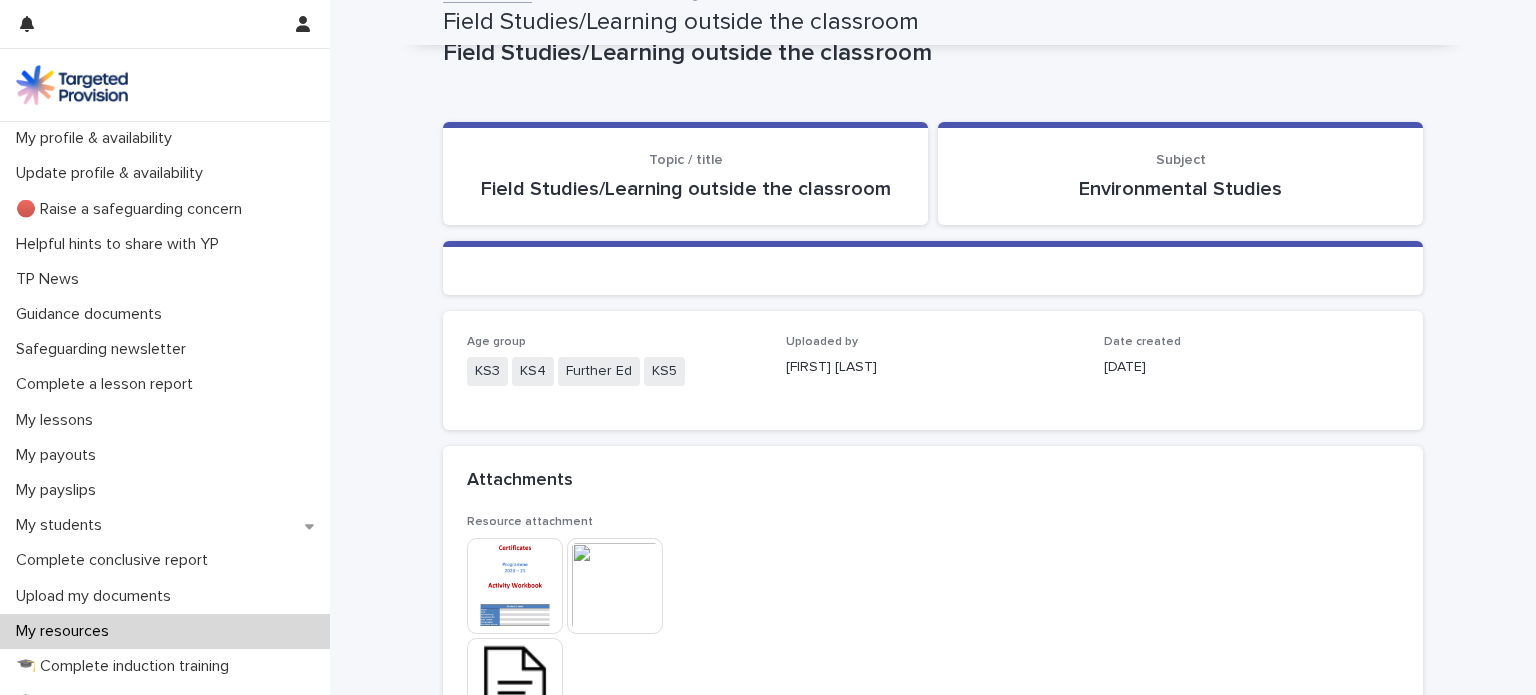 scroll, scrollTop: 18, scrollLeft: 0, axis: vertical 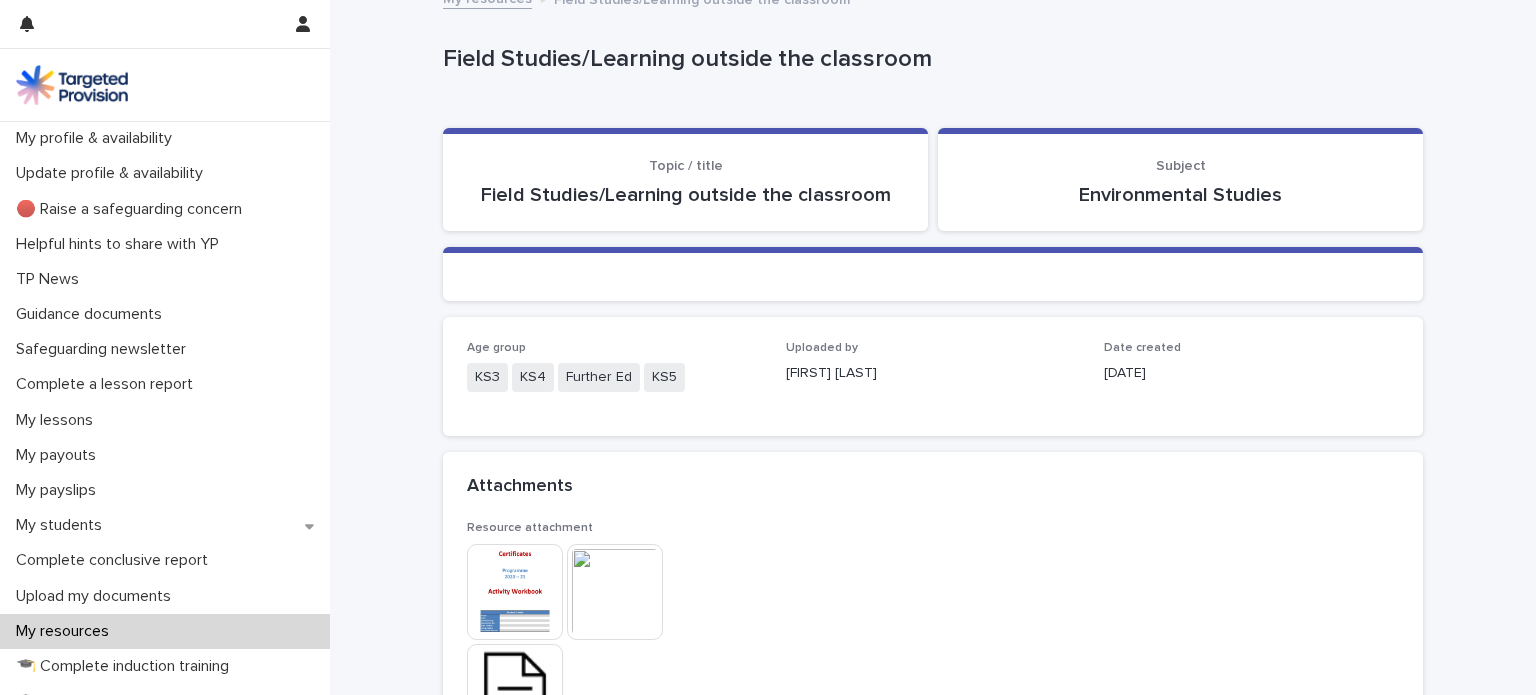 click at bounding box center [515, 592] 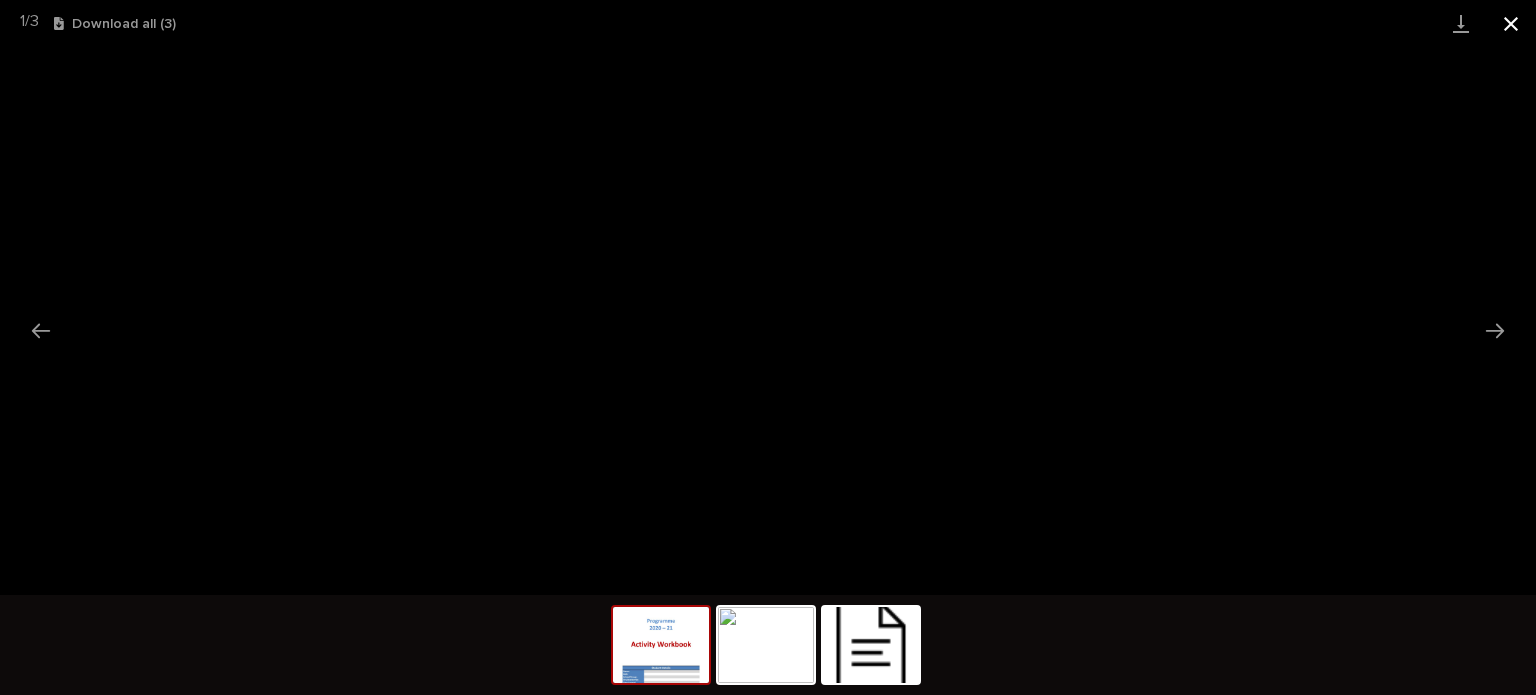 click at bounding box center (1511, 23) 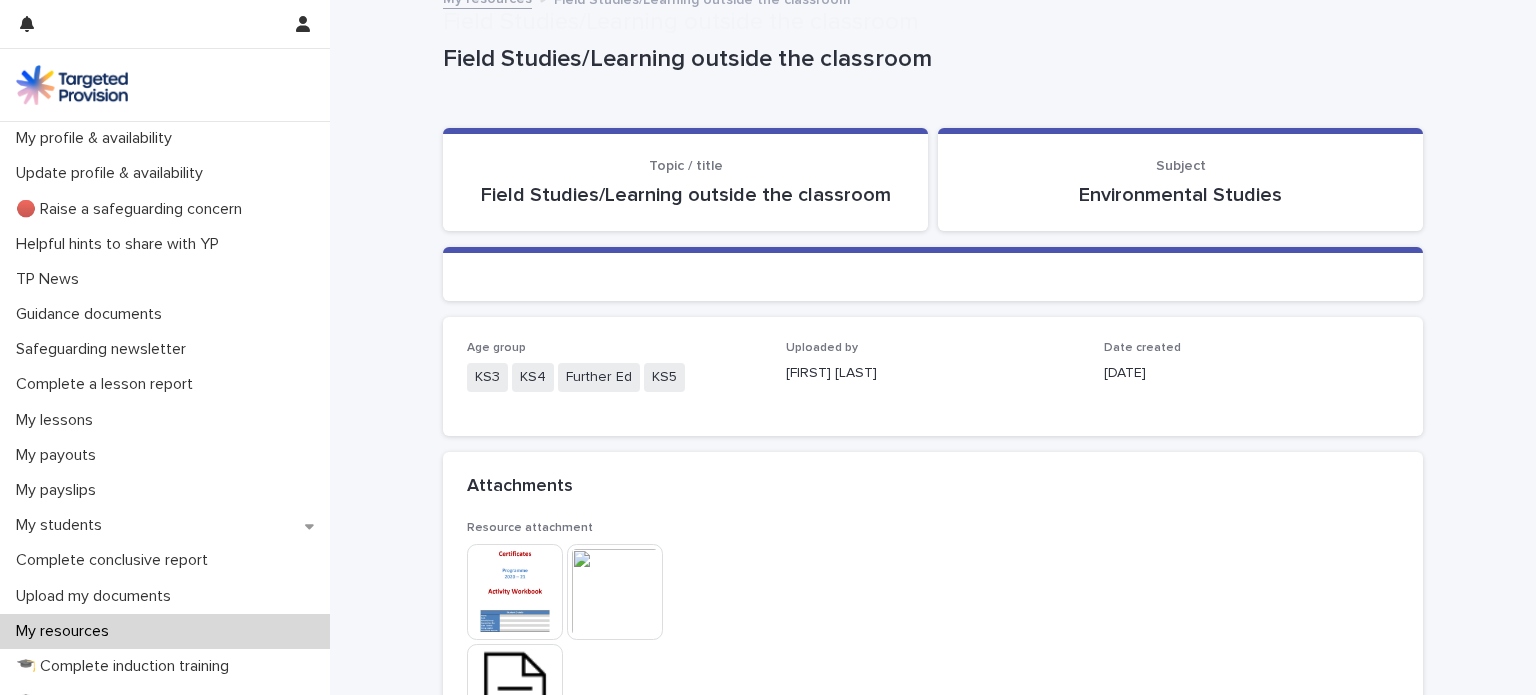 scroll, scrollTop: 278, scrollLeft: 0, axis: vertical 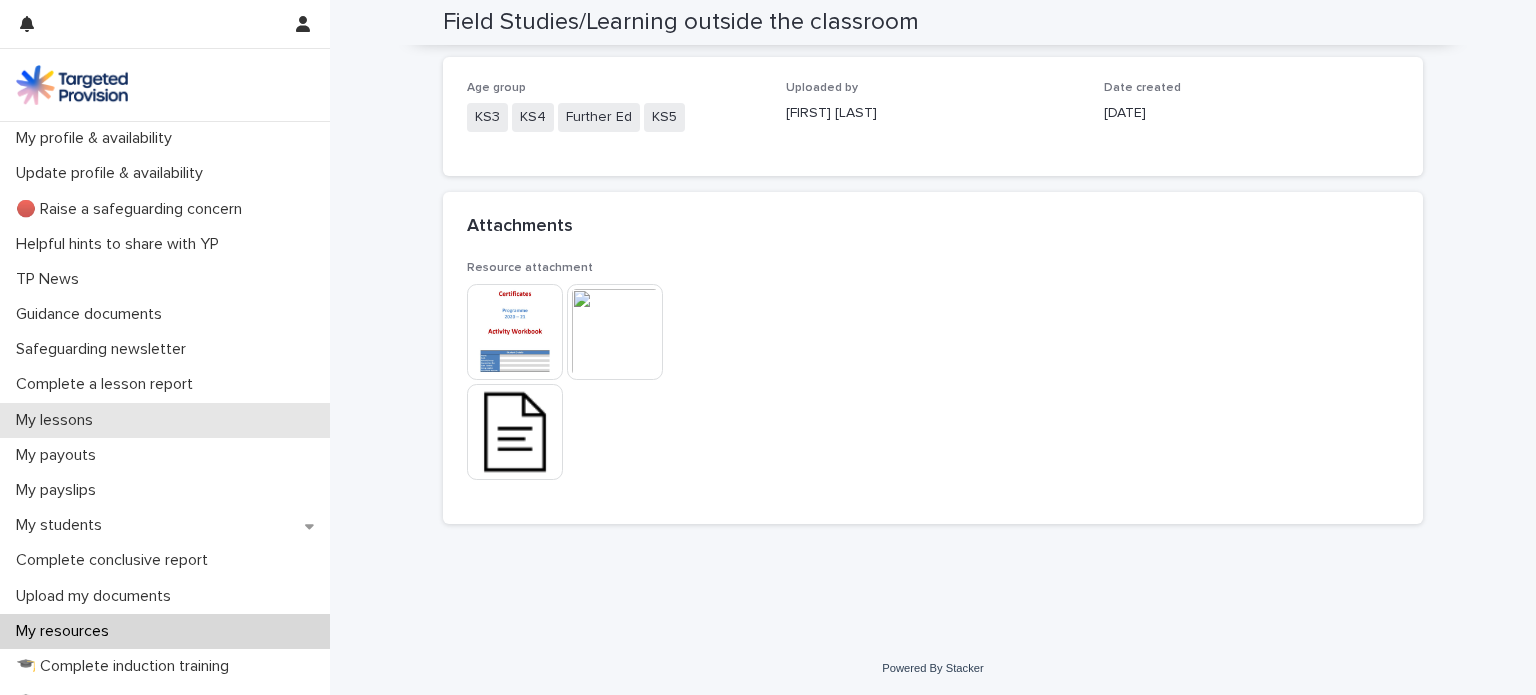 click on "My lessons" at bounding box center (165, 420) 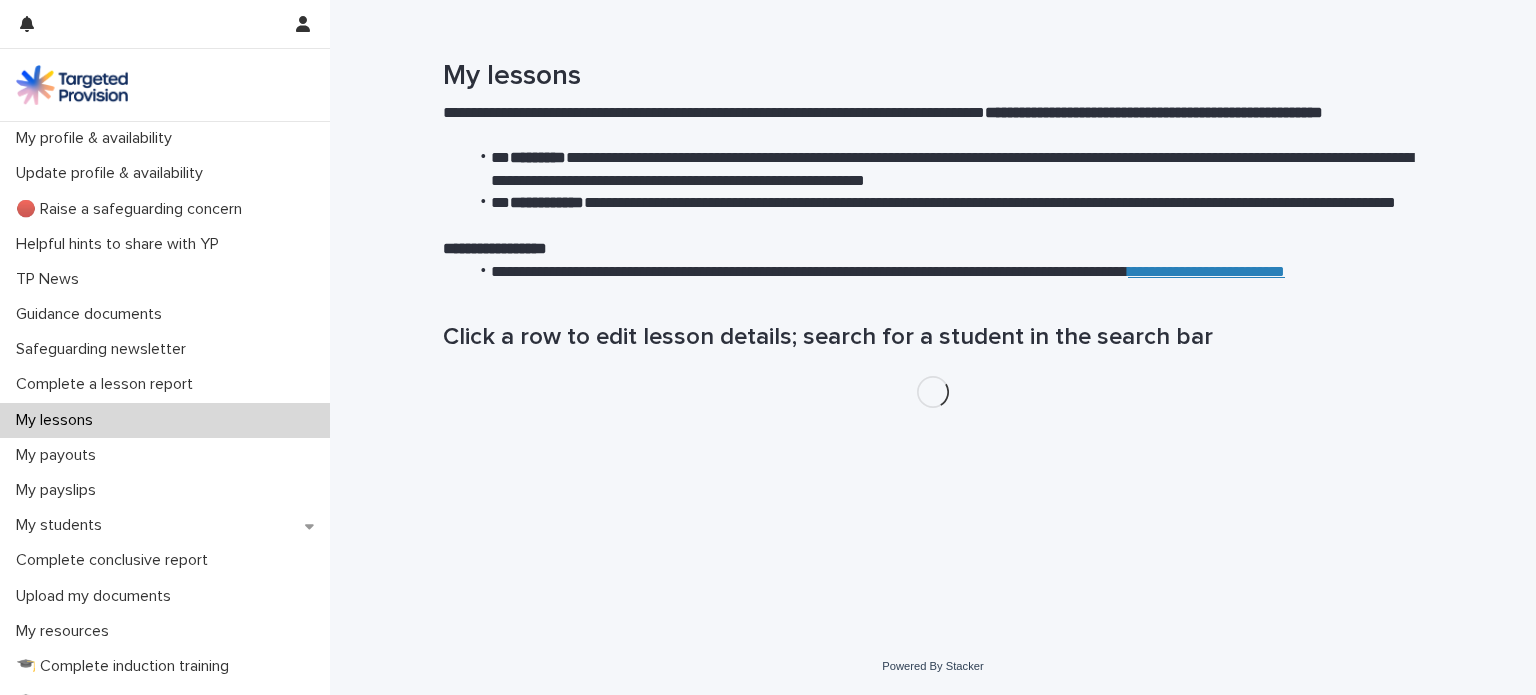 scroll, scrollTop: 0, scrollLeft: 0, axis: both 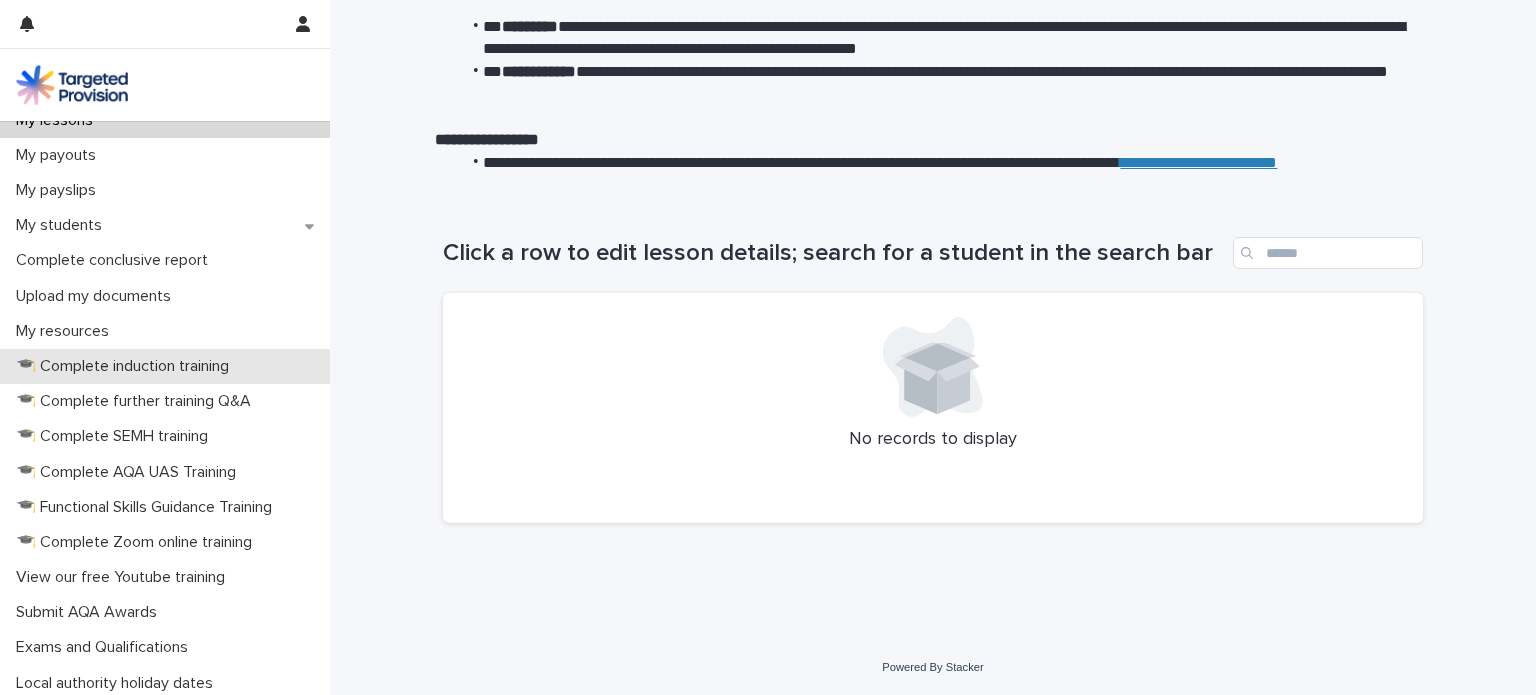 click on "🎓 Complete induction training" at bounding box center (126, 366) 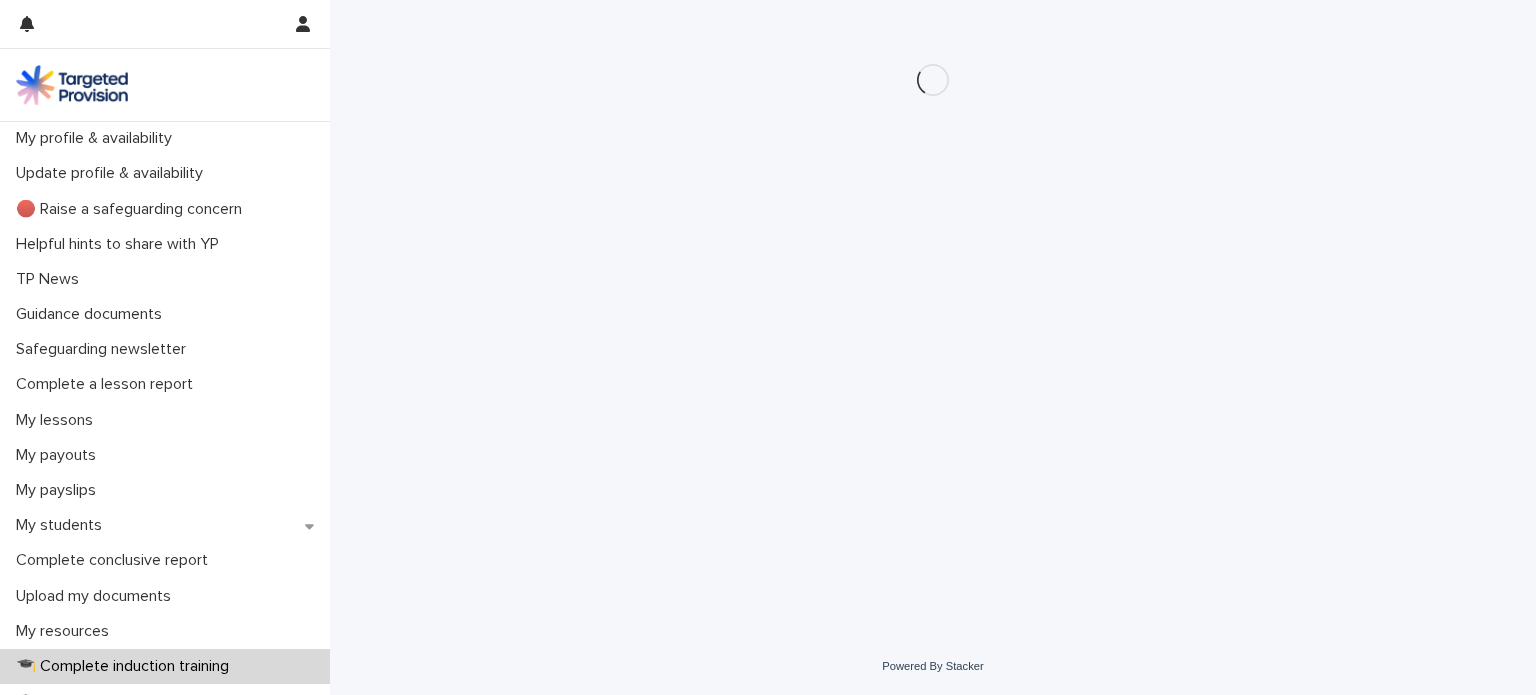 scroll, scrollTop: 0, scrollLeft: 0, axis: both 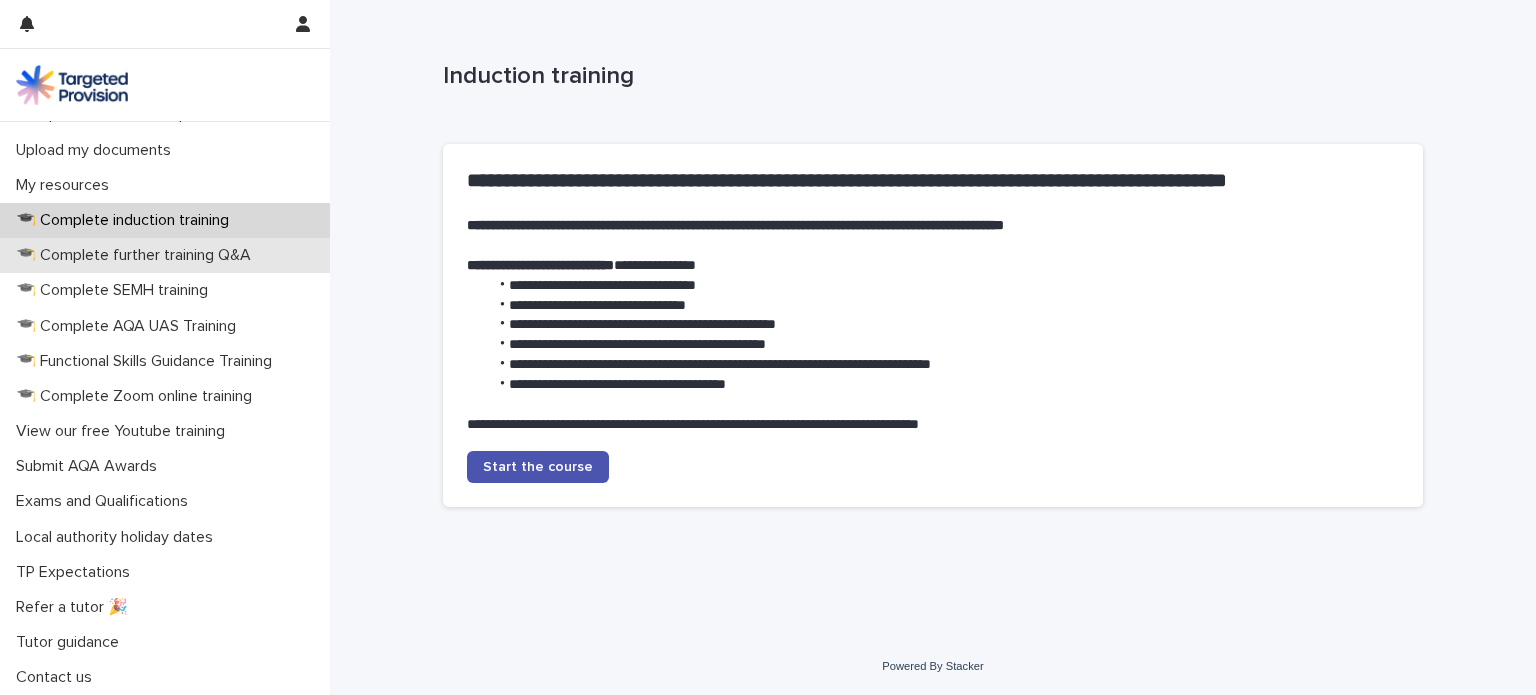 click on "🎓 Complete further training Q&A" at bounding box center [137, 255] 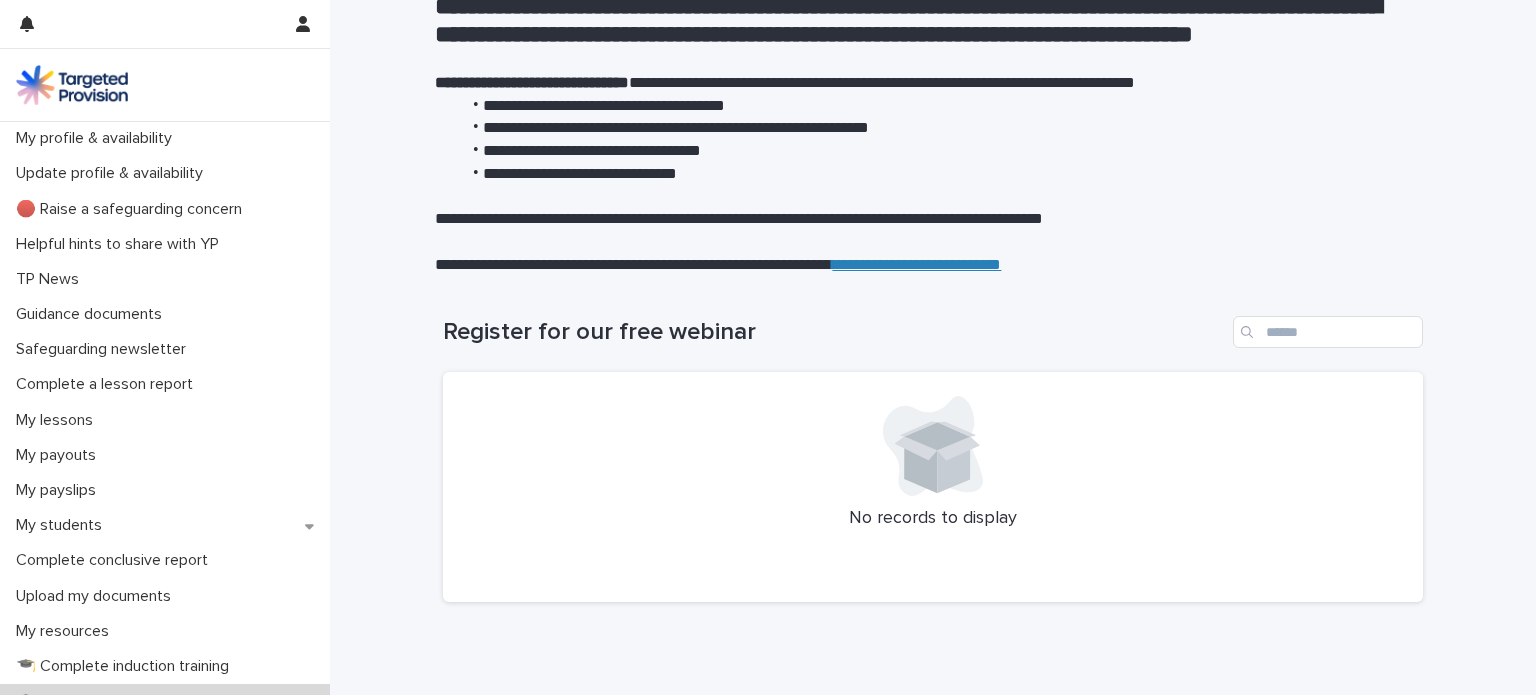 scroll, scrollTop: 120, scrollLeft: 0, axis: vertical 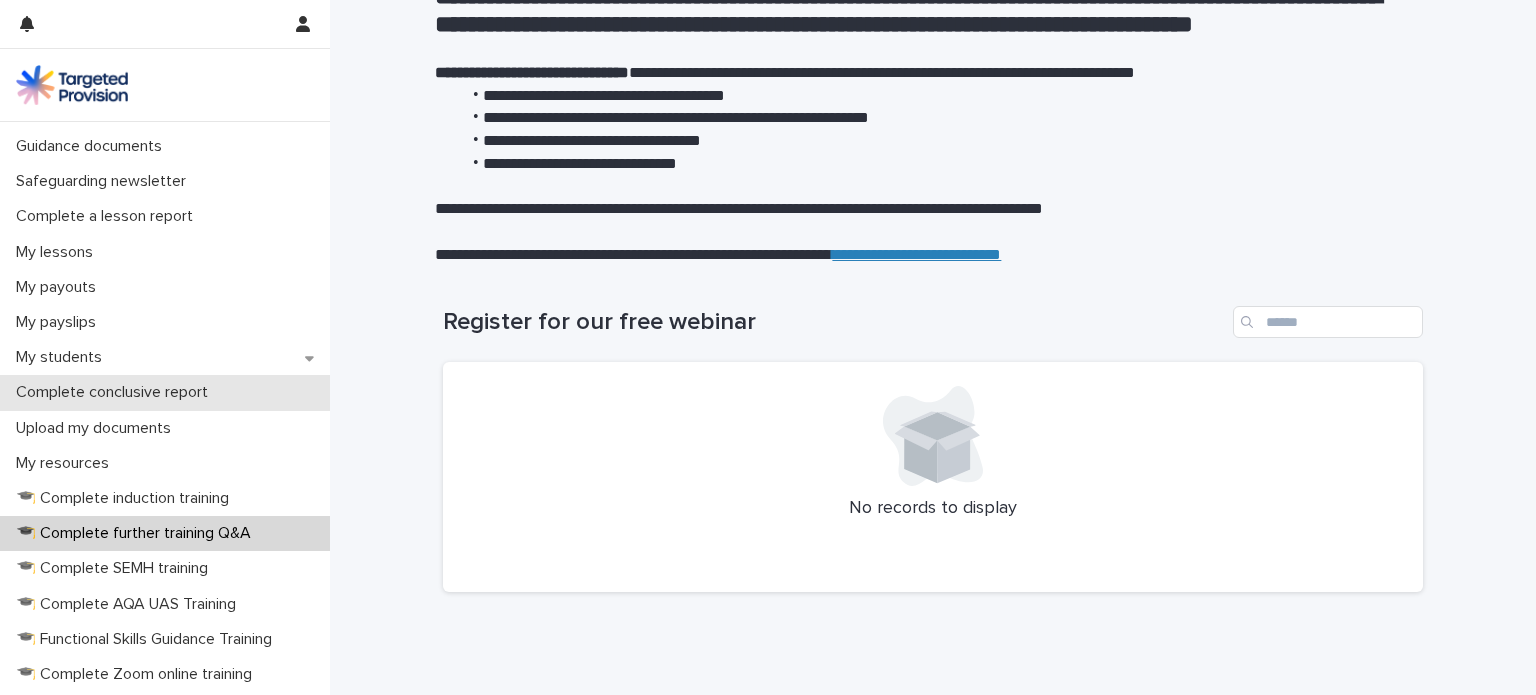 click on "🎓 Complete SEMH training" at bounding box center (165, 568) 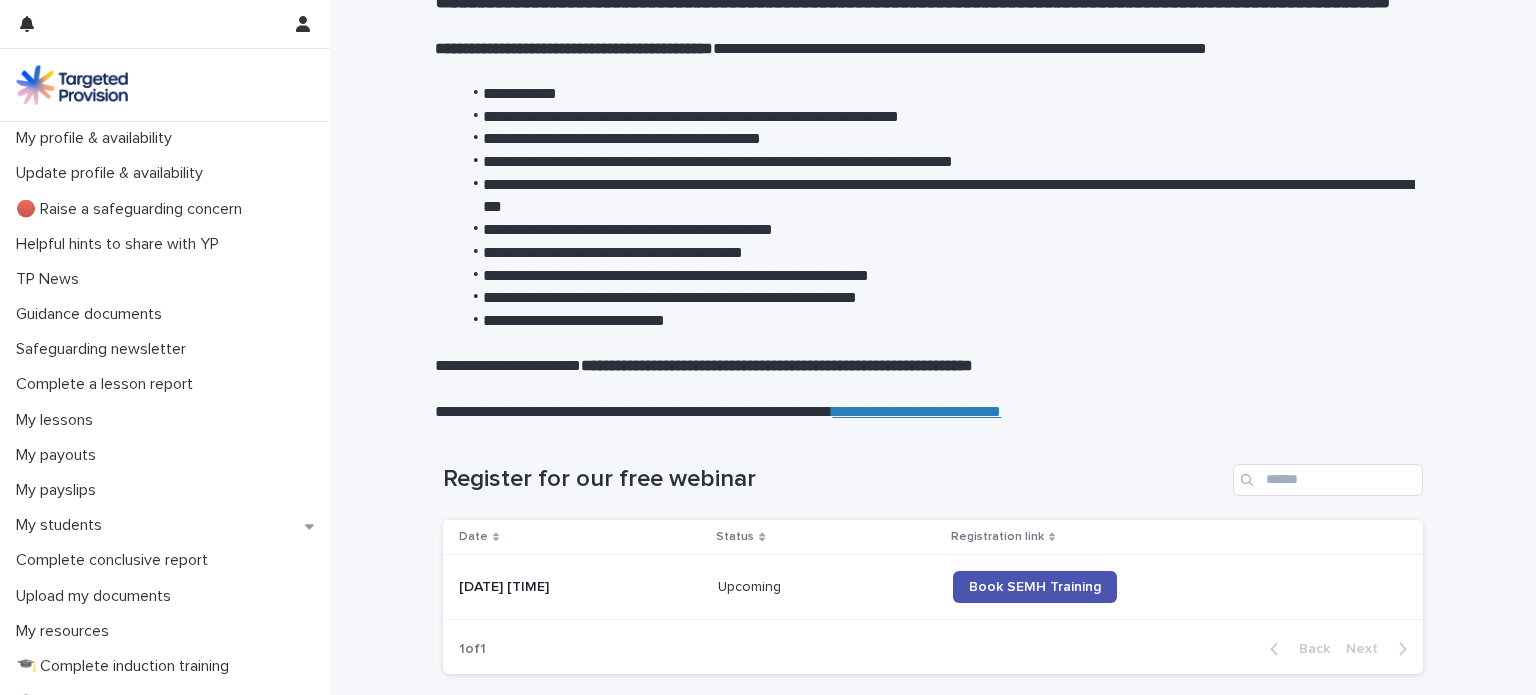 scroll, scrollTop: 180, scrollLeft: 0, axis: vertical 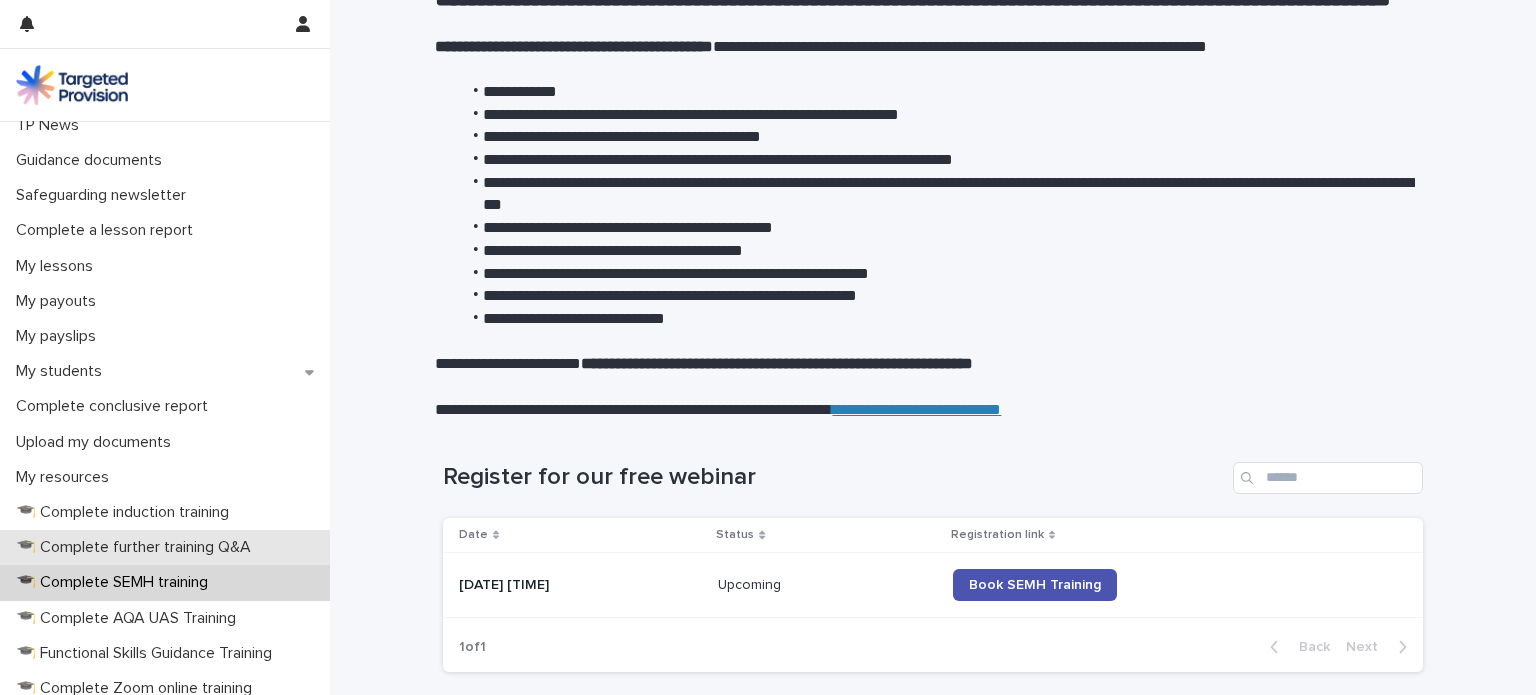 click on "🎓 Complete further training Q&A" at bounding box center (137, 547) 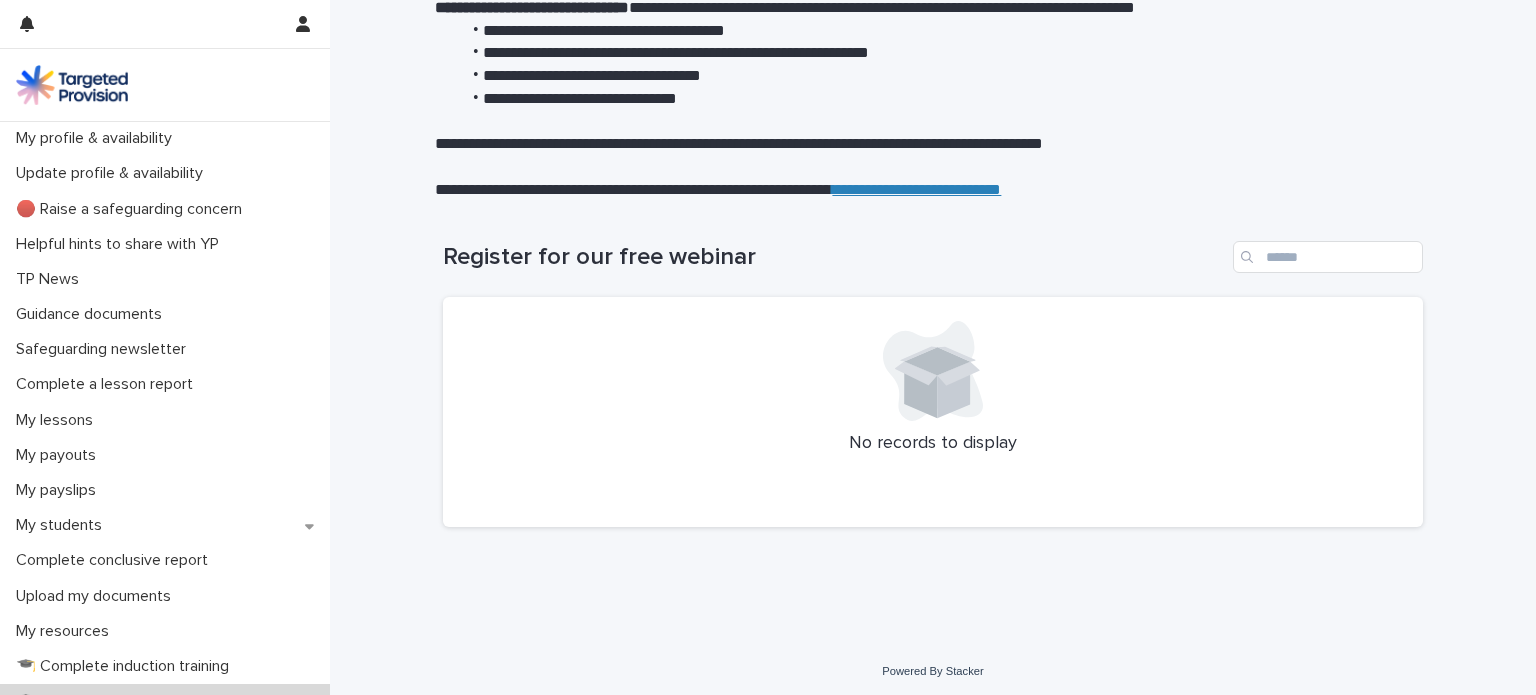 scroll, scrollTop: 218, scrollLeft: 0, axis: vertical 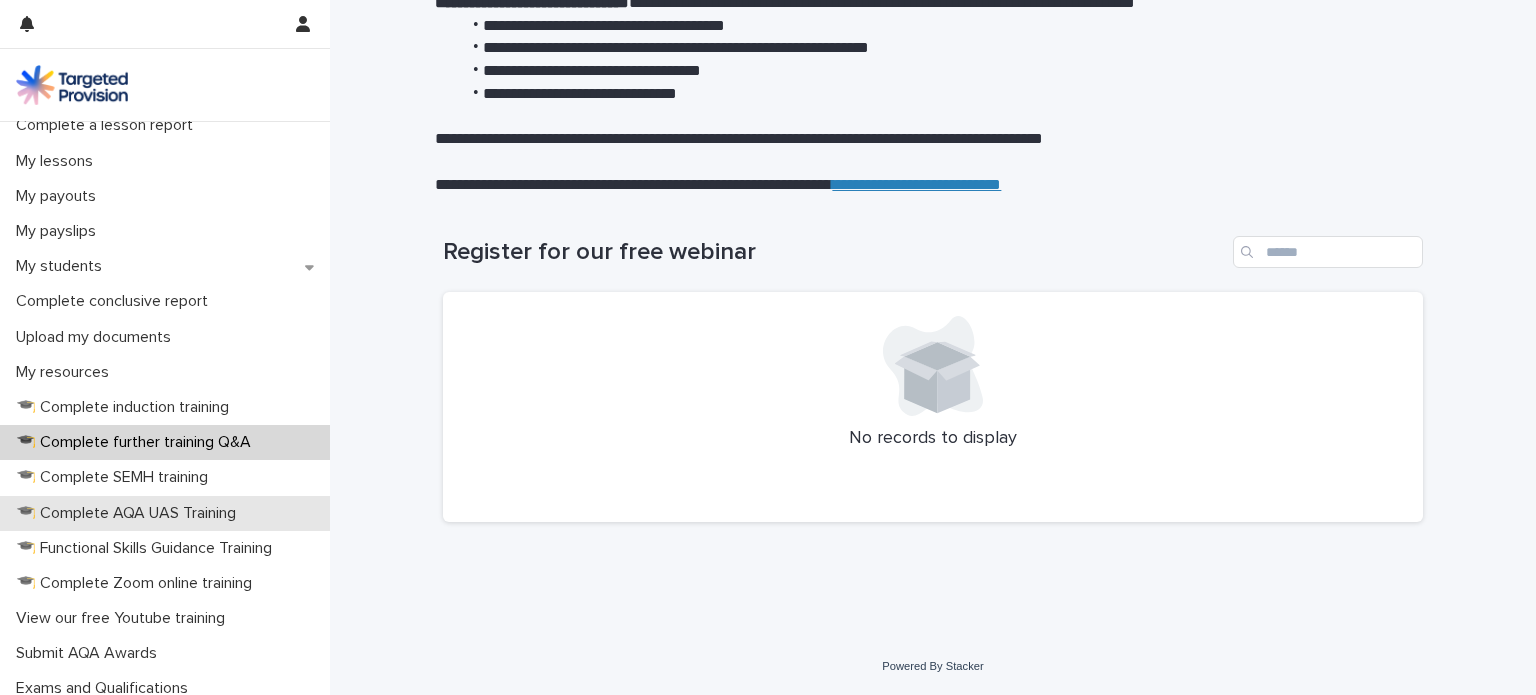 click on "🎓 Complete AQA UAS Training" at bounding box center (165, 513) 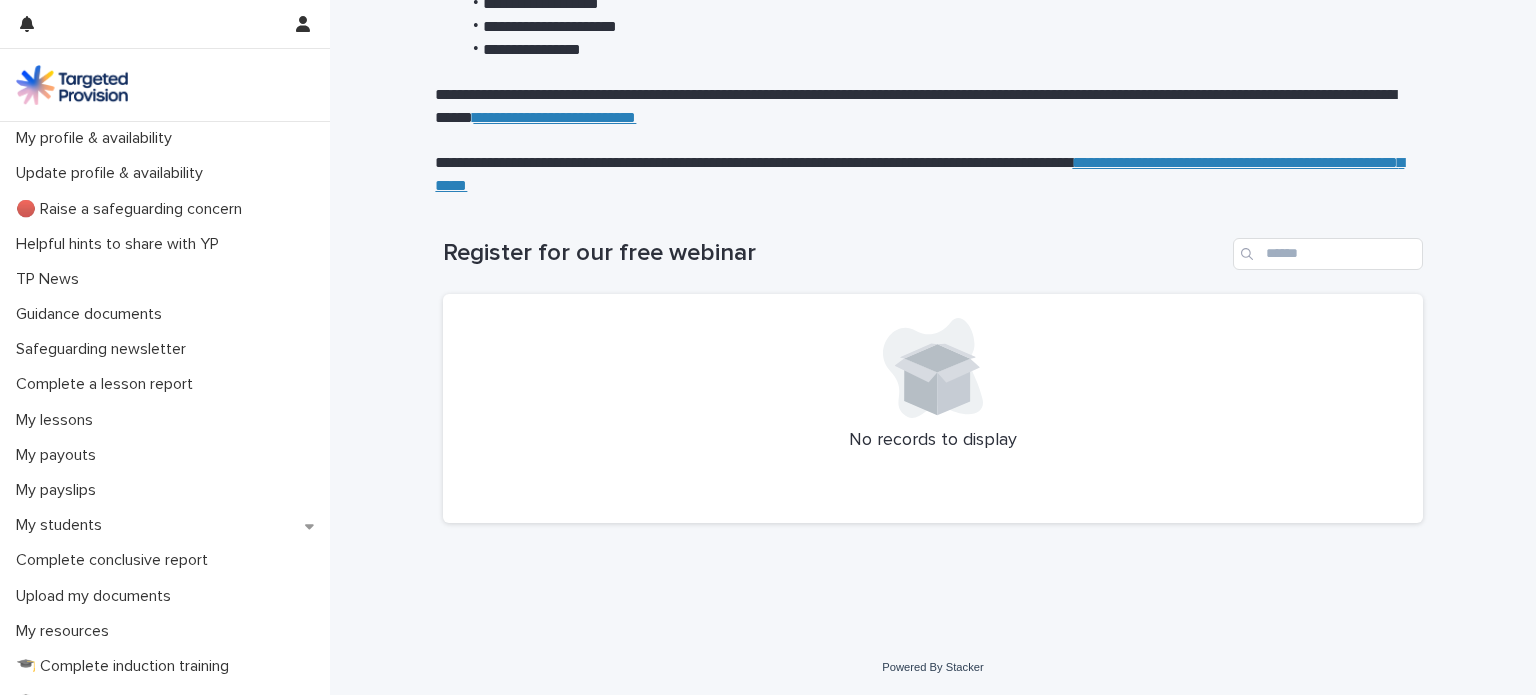 scroll, scrollTop: 440, scrollLeft: 0, axis: vertical 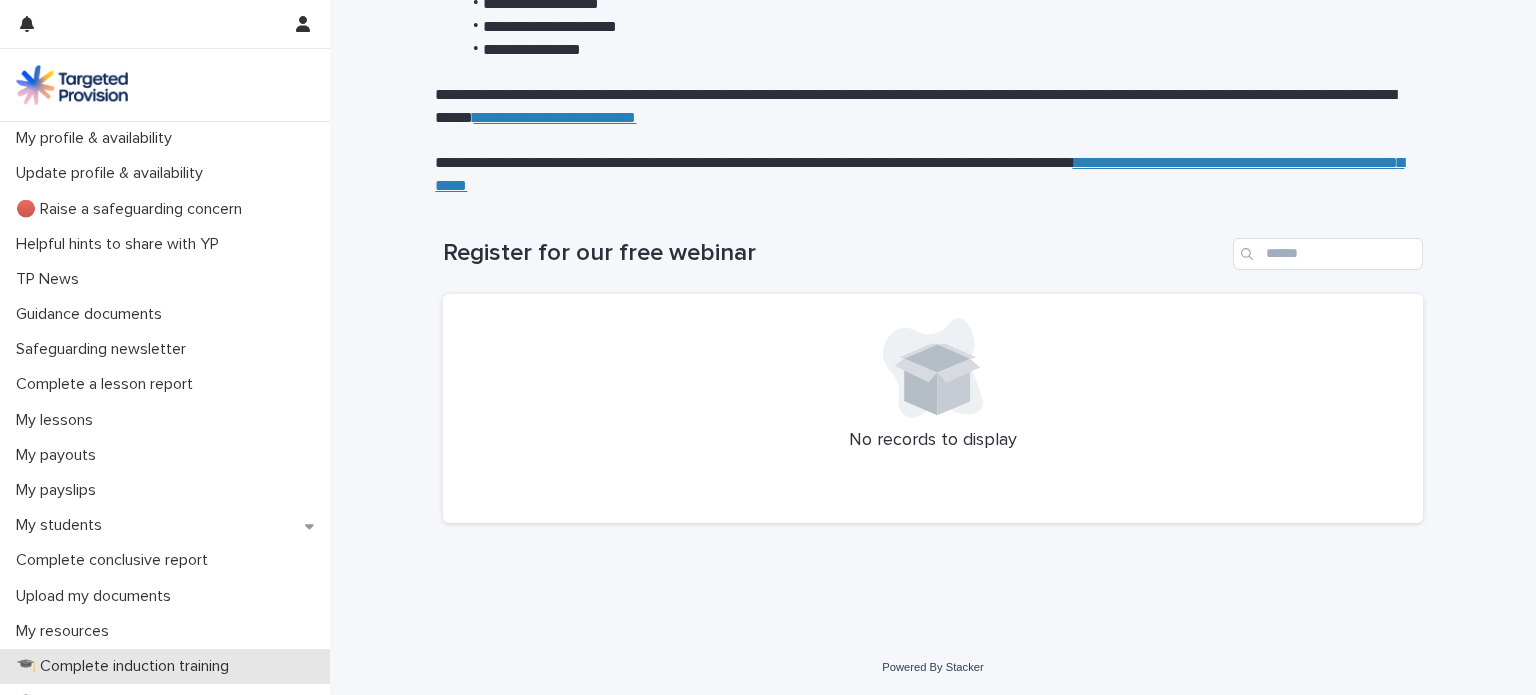 click on "🎓 Complete induction training" at bounding box center [165, 666] 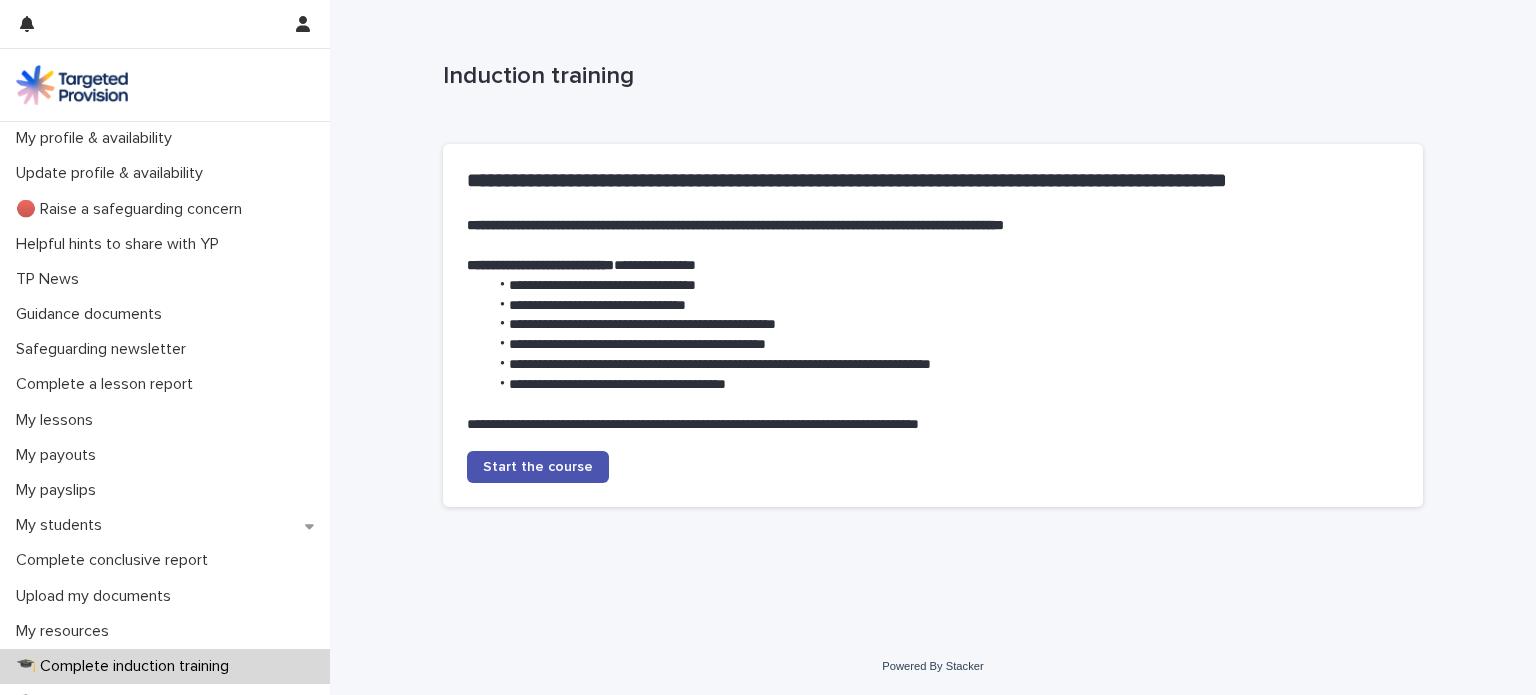 scroll, scrollTop: 0, scrollLeft: 0, axis: both 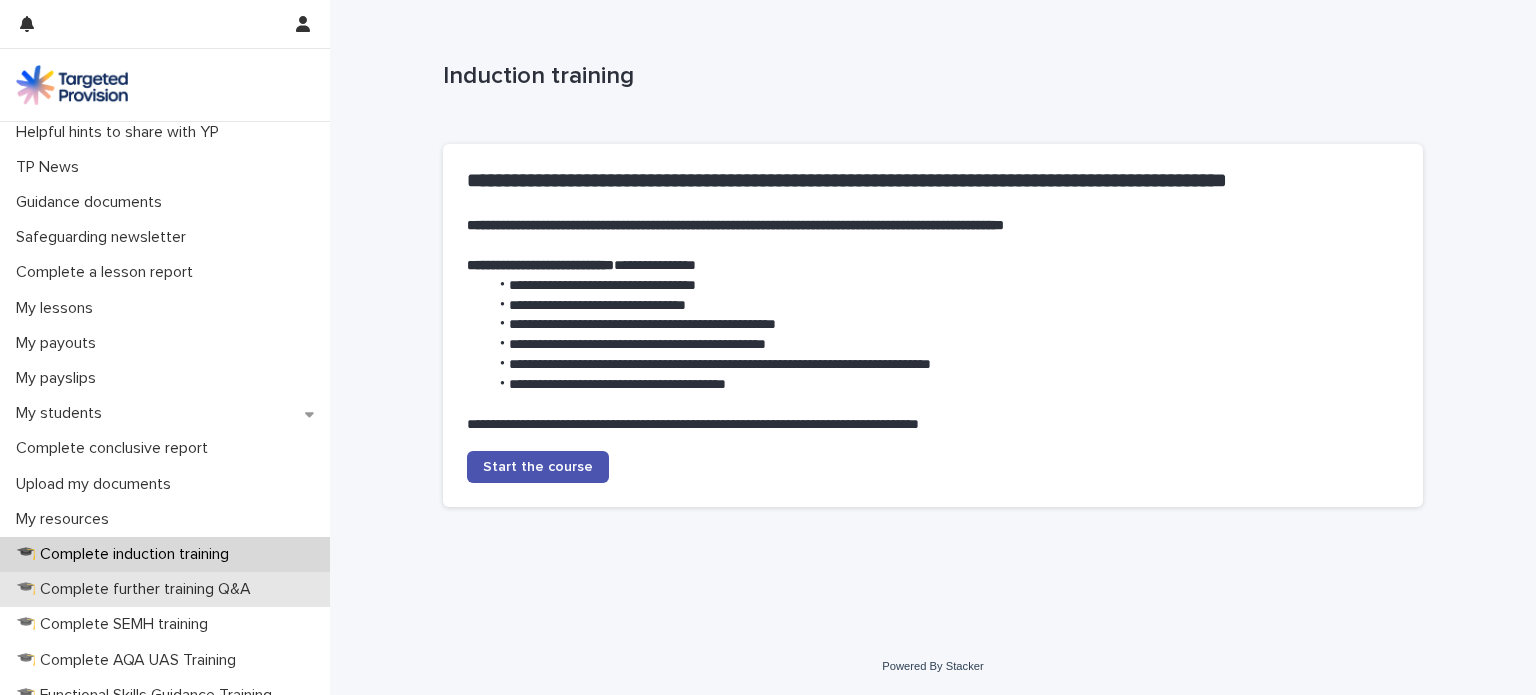 click on "🎓 Complete further training Q&A" at bounding box center (137, 589) 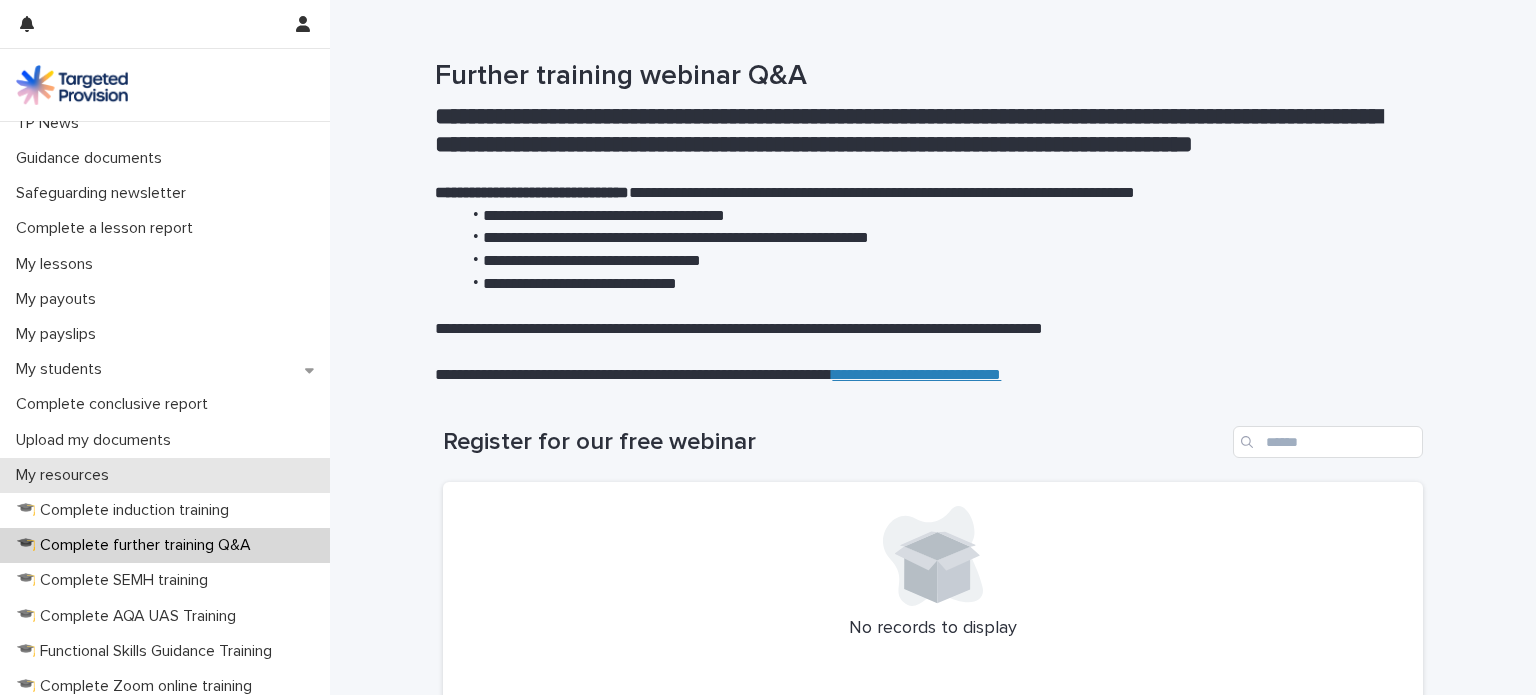 scroll, scrollTop: 158, scrollLeft: 0, axis: vertical 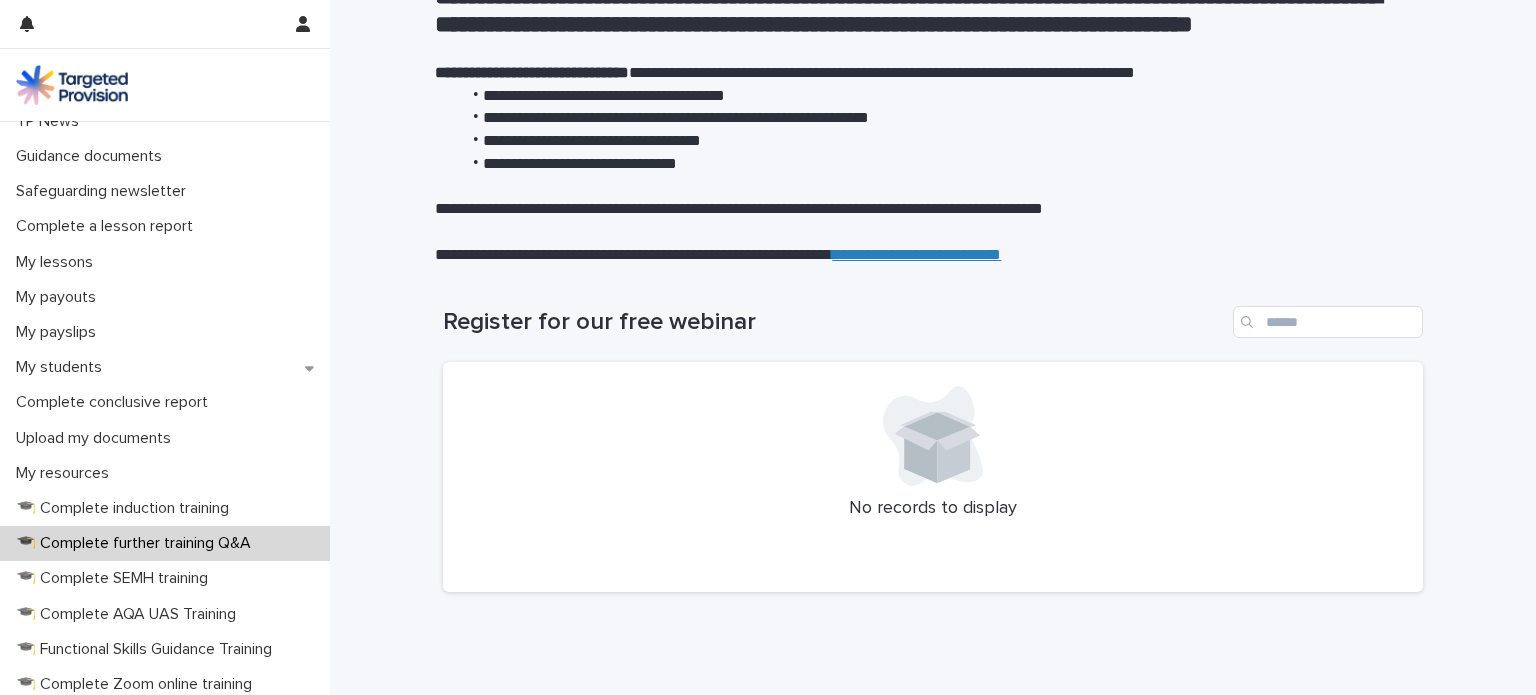 click 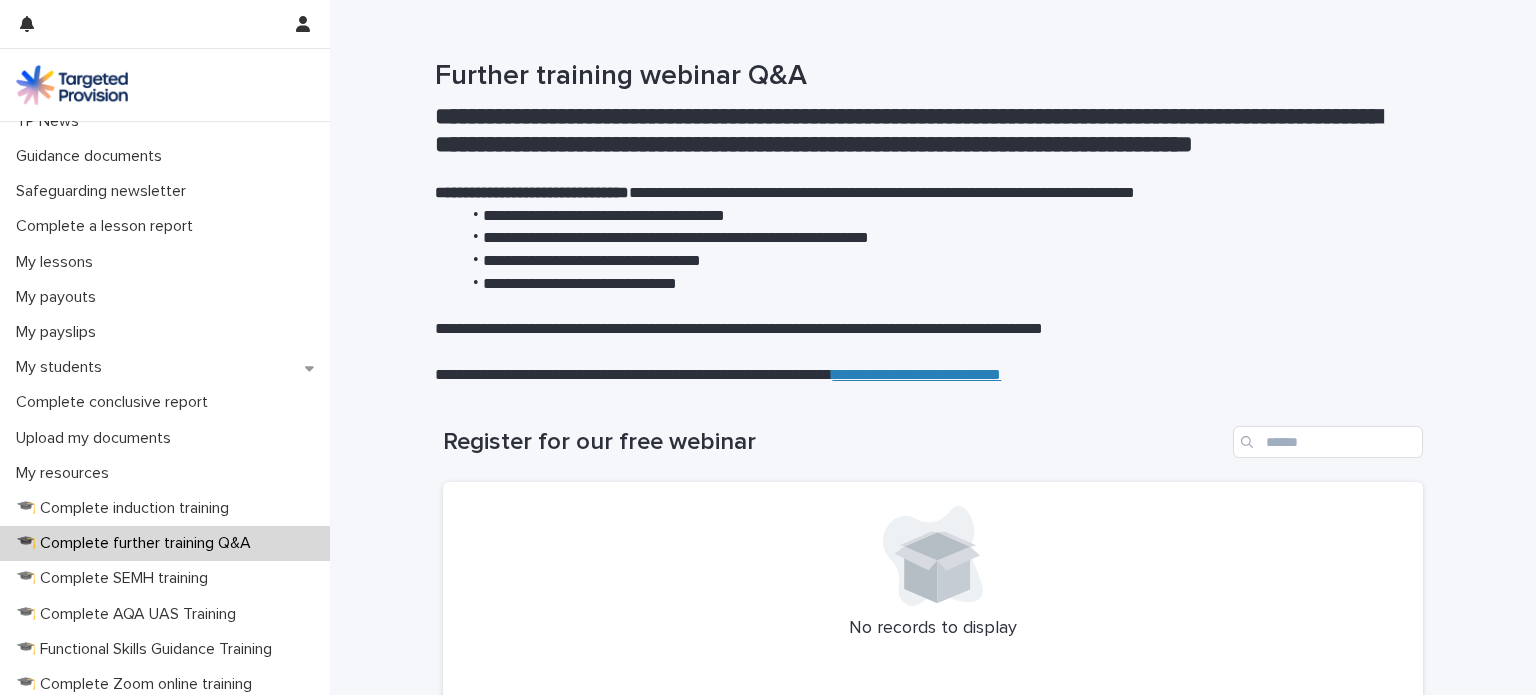 click 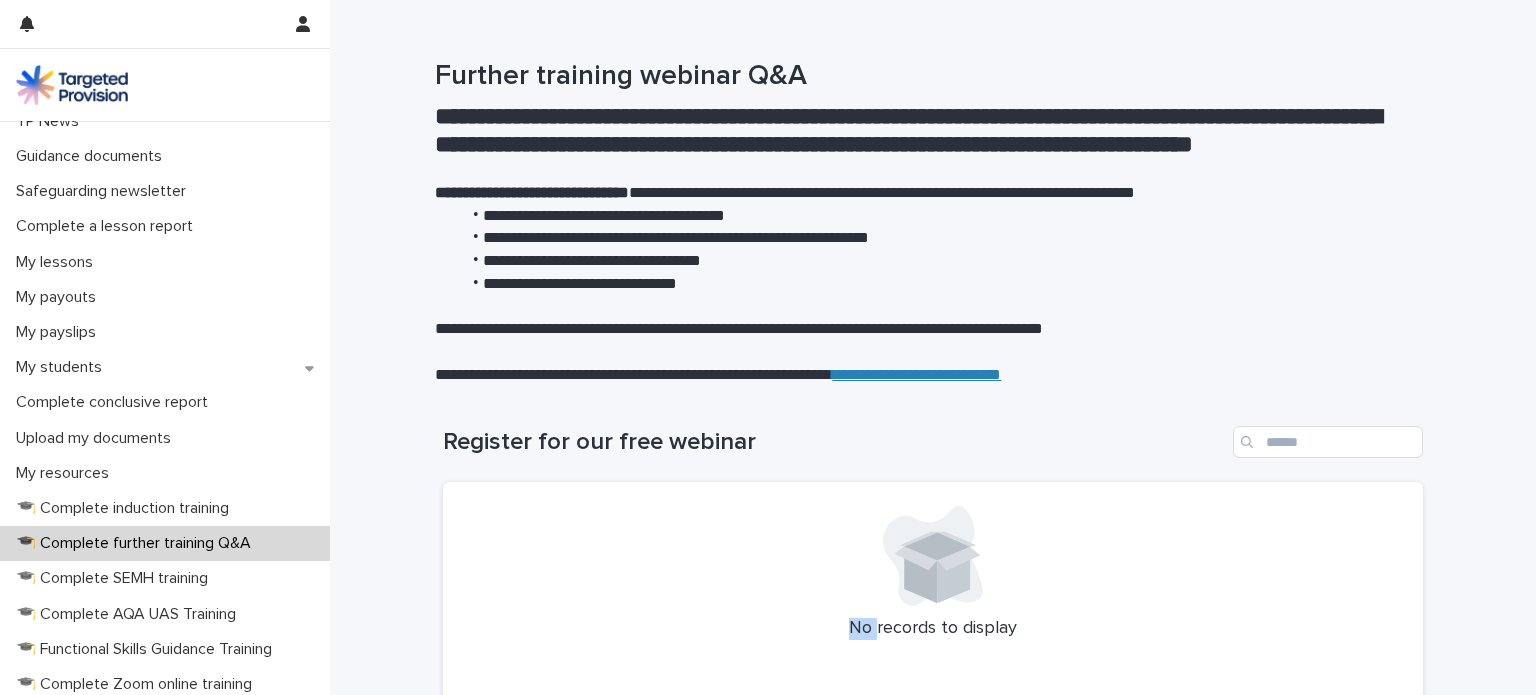 click 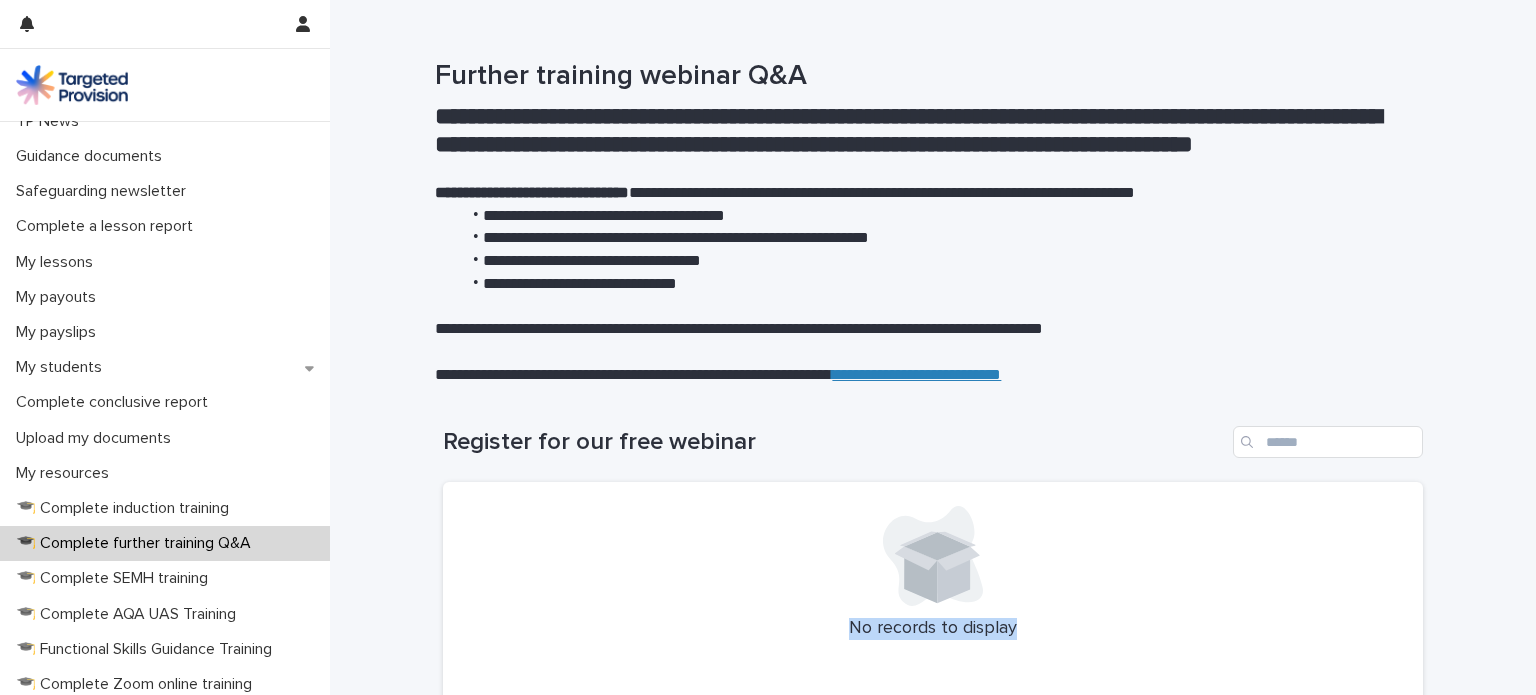 click 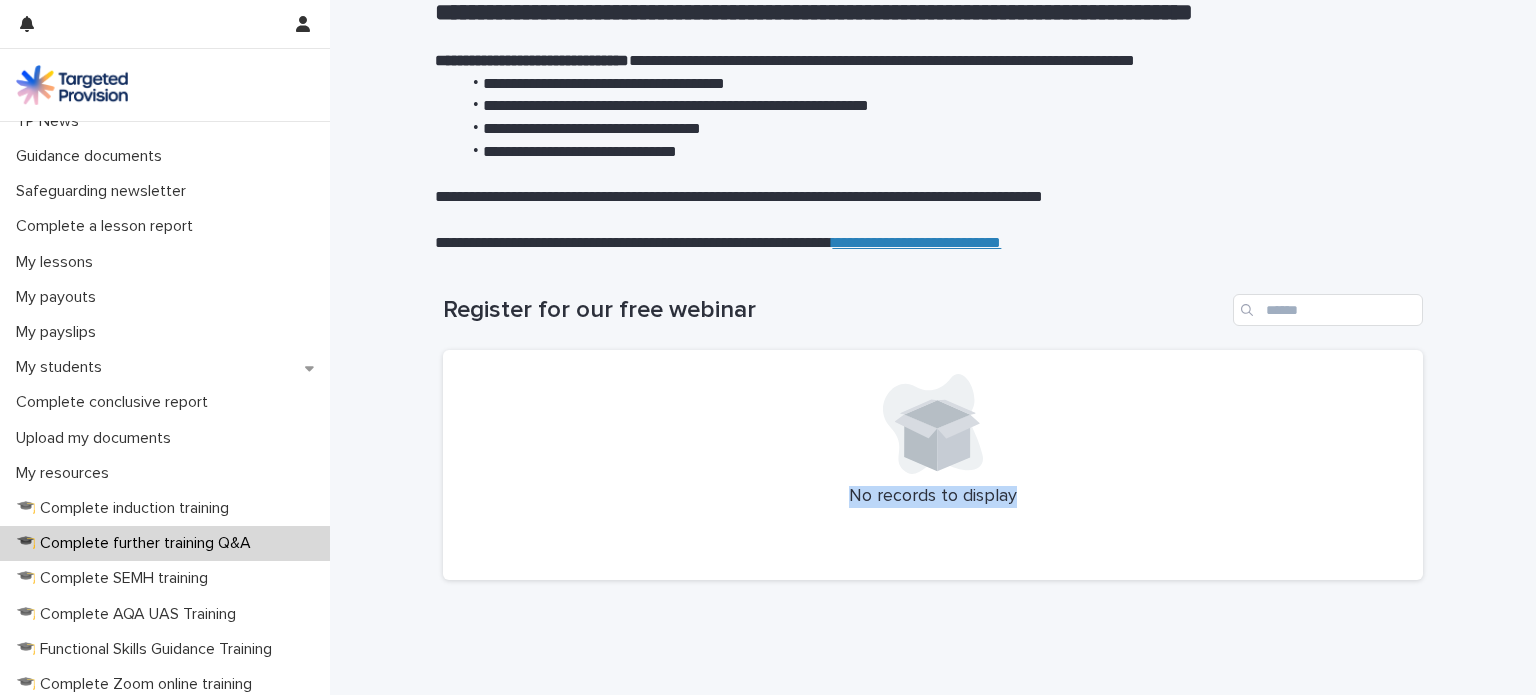scroll, scrollTop: 218, scrollLeft: 0, axis: vertical 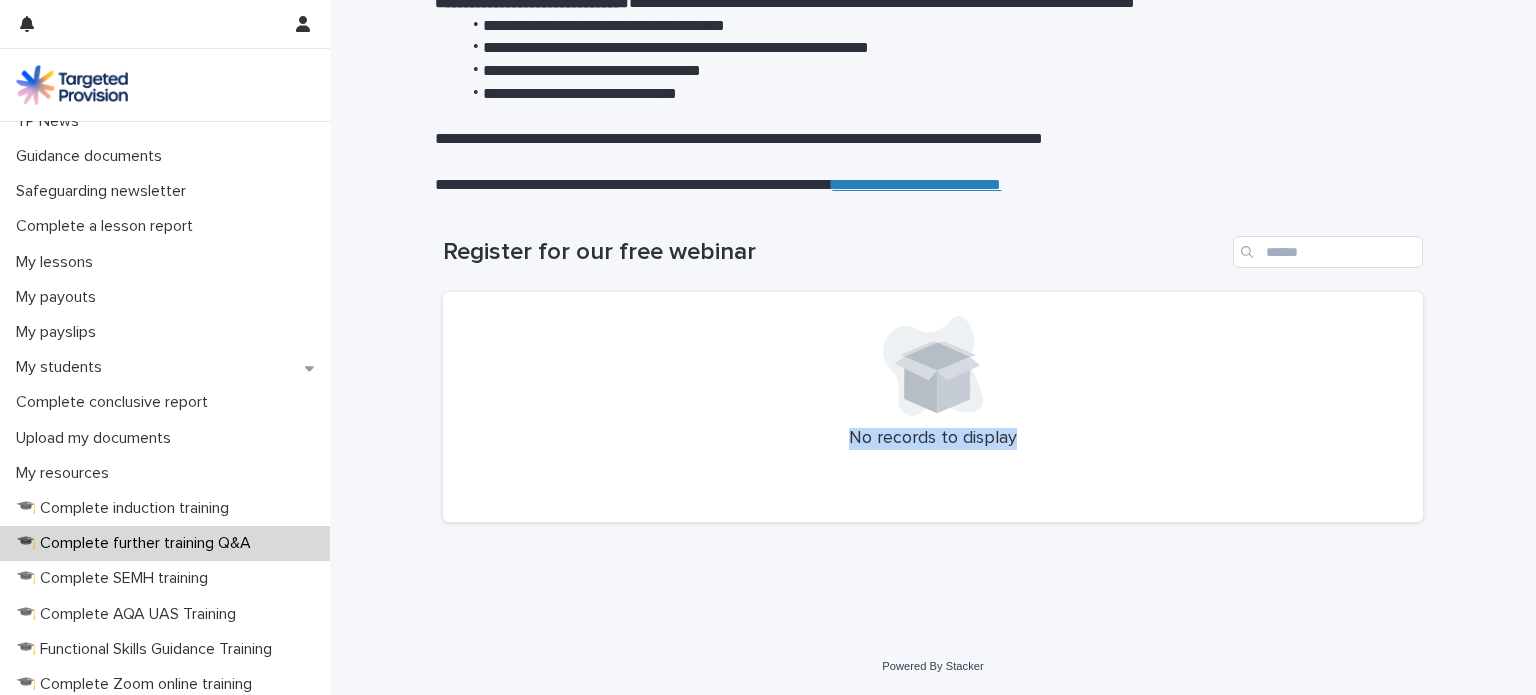 click on "No records to display" at bounding box center (933, 439) 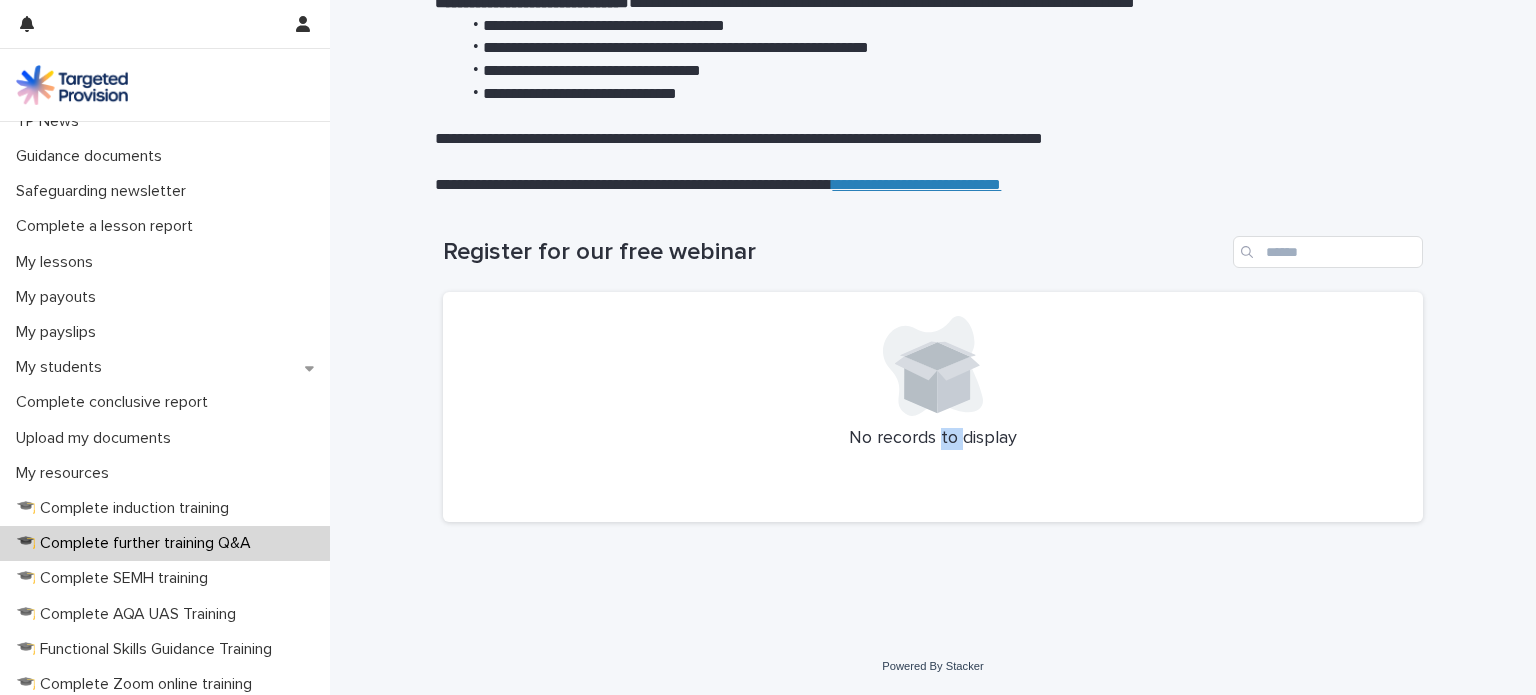 click on "No records to display" at bounding box center (933, 439) 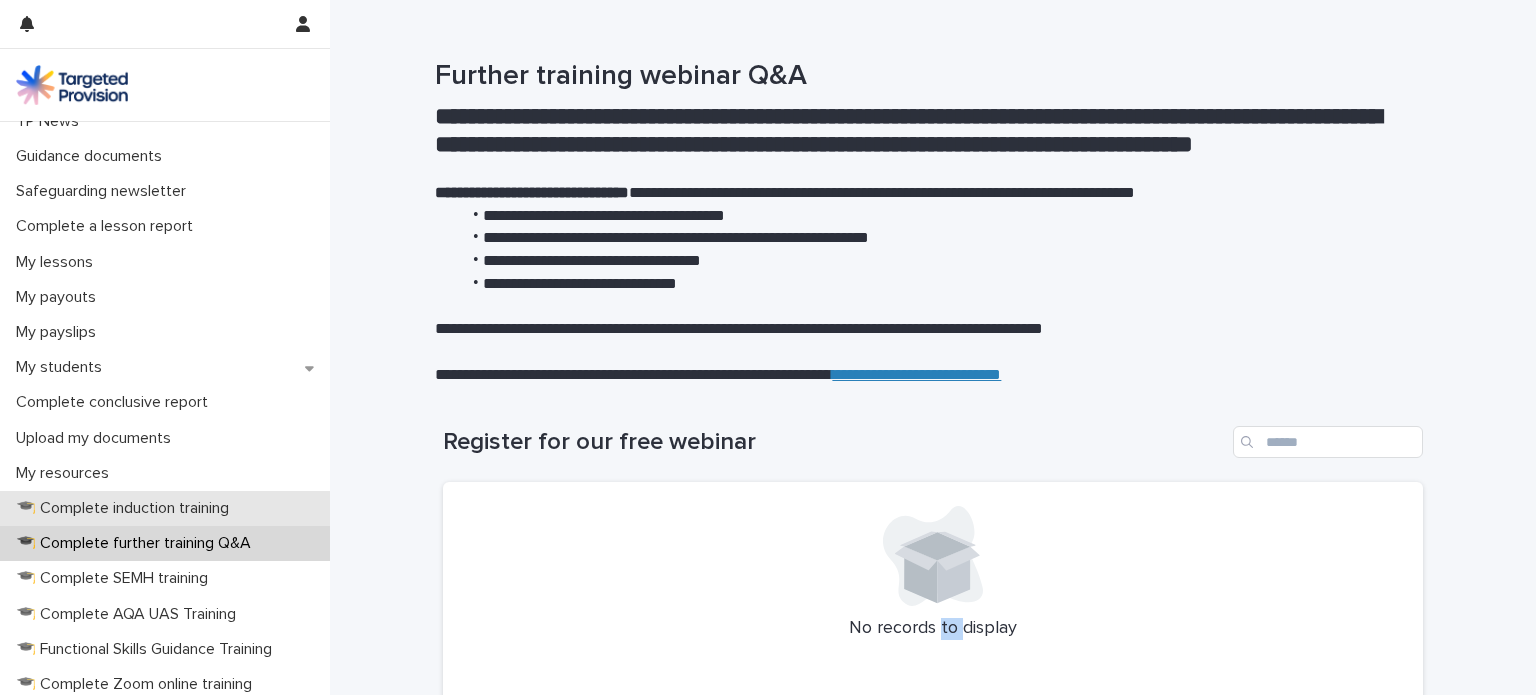 click on "🎓 Complete induction training" at bounding box center [126, 508] 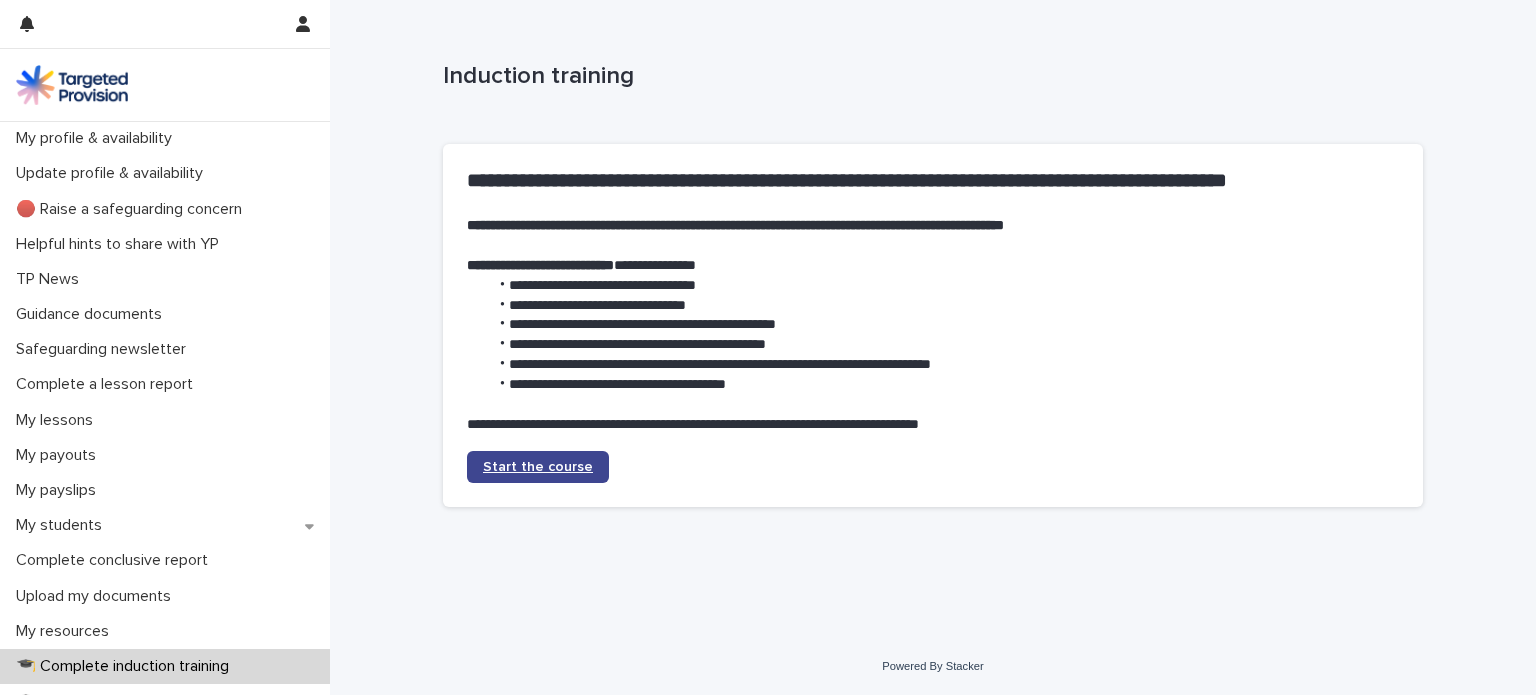 click on "Start the course" at bounding box center [538, 467] 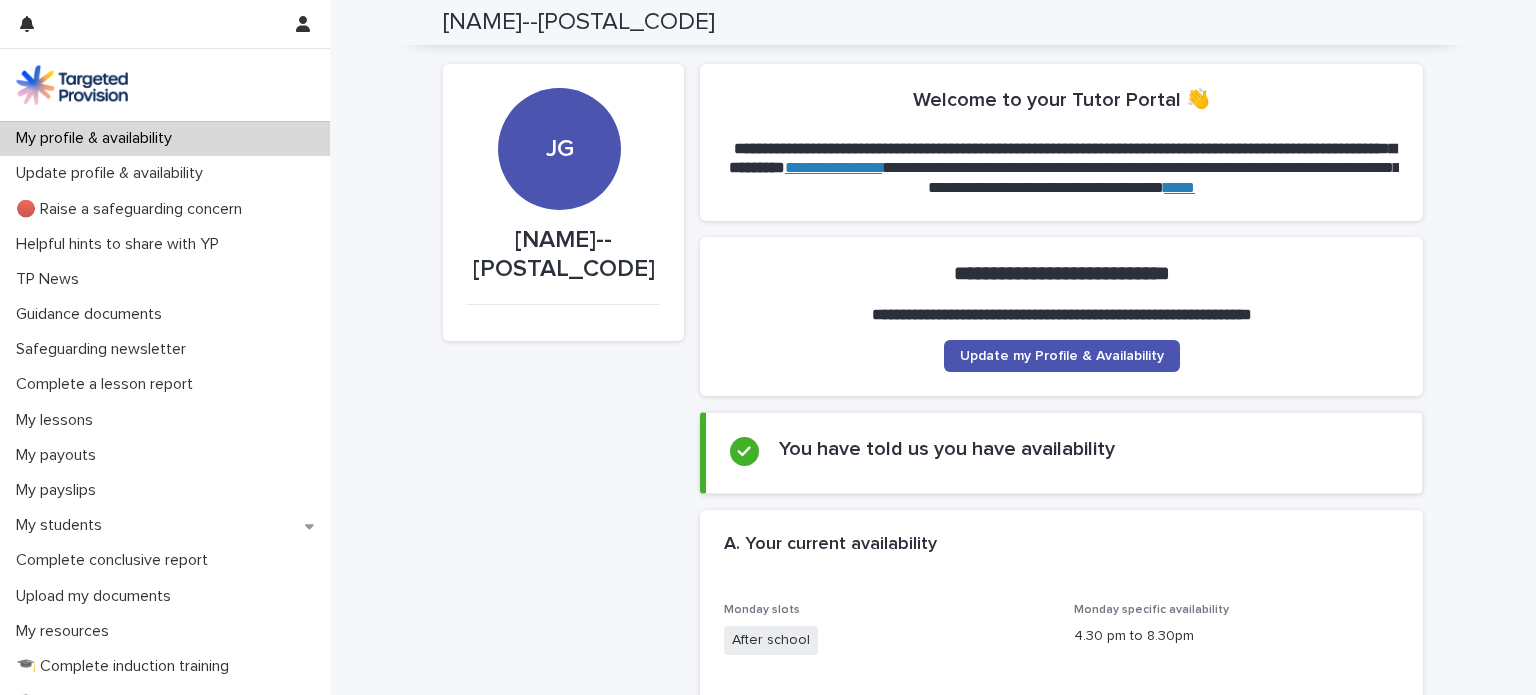 scroll, scrollTop: 0, scrollLeft: 0, axis: both 